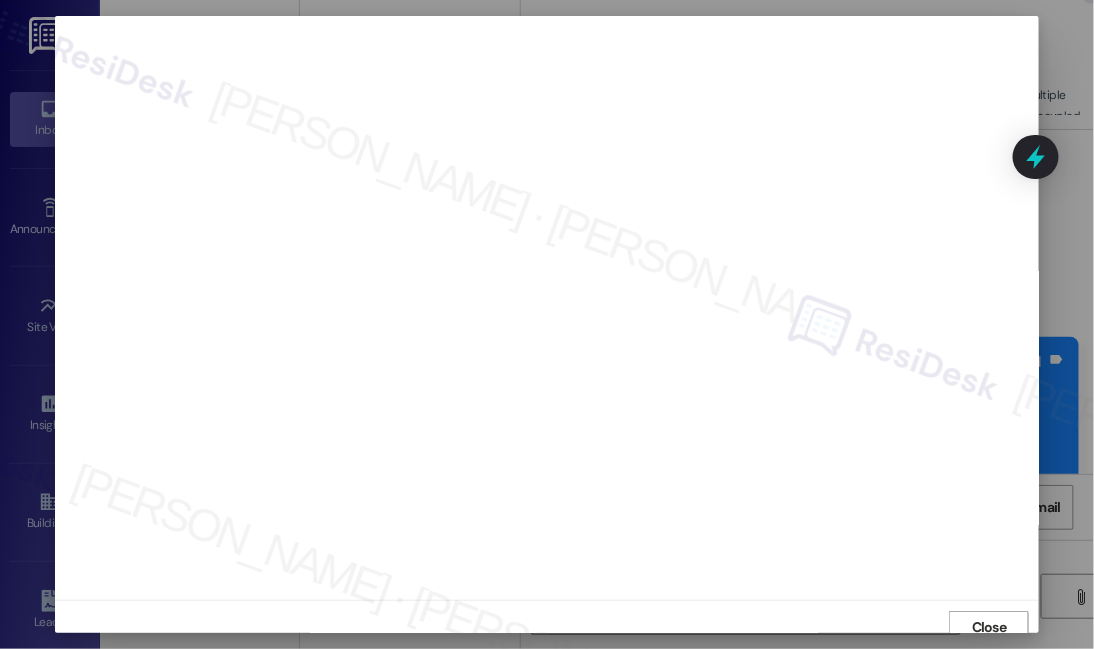 scroll, scrollTop: 370, scrollLeft: 0, axis: vertical 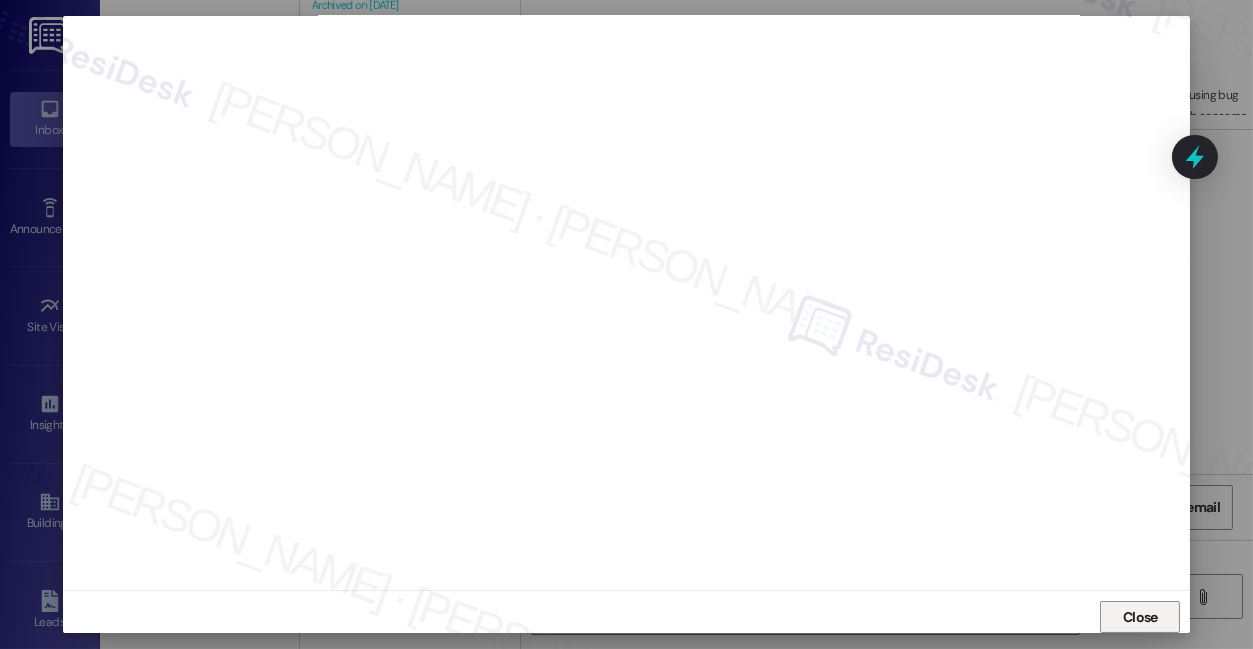 click on "Close" at bounding box center (1140, 617) 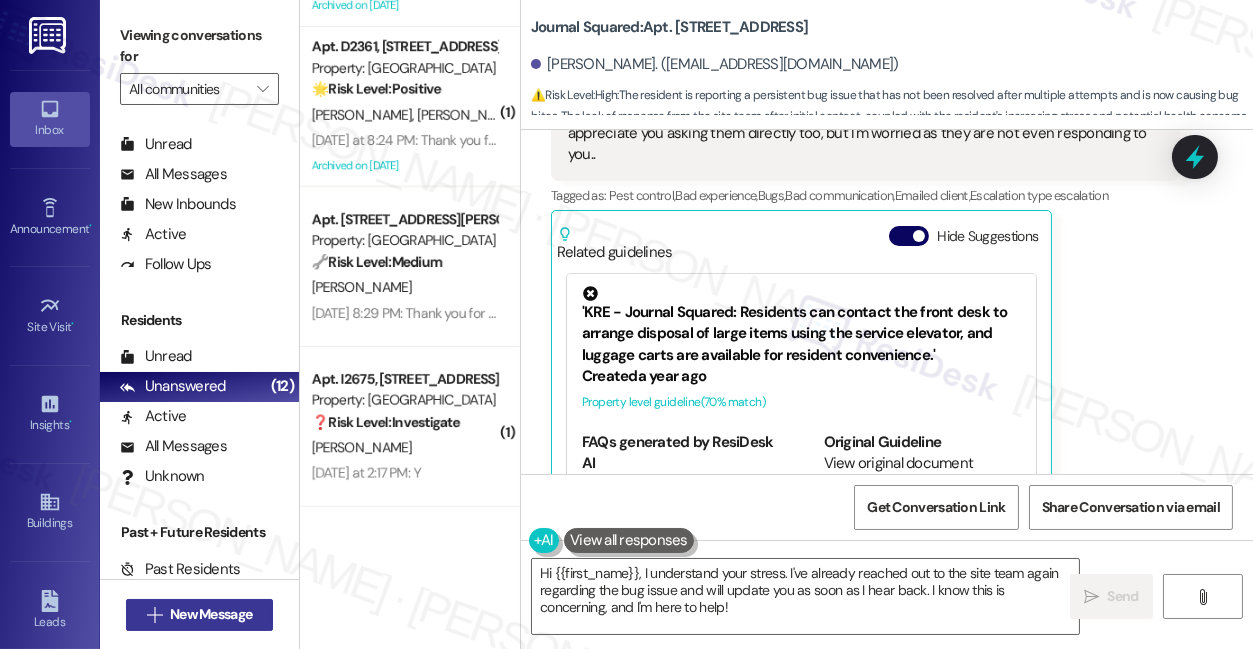 click on " New Message" at bounding box center (200, 615) 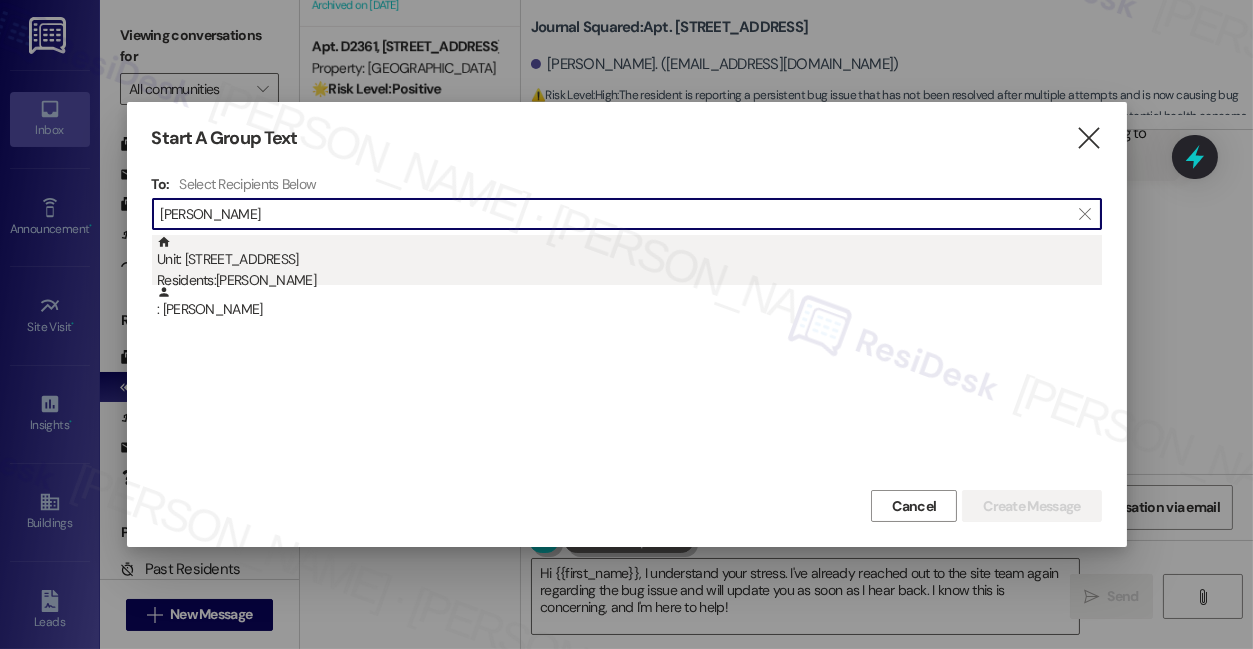 type on "[PERSON_NAME]" 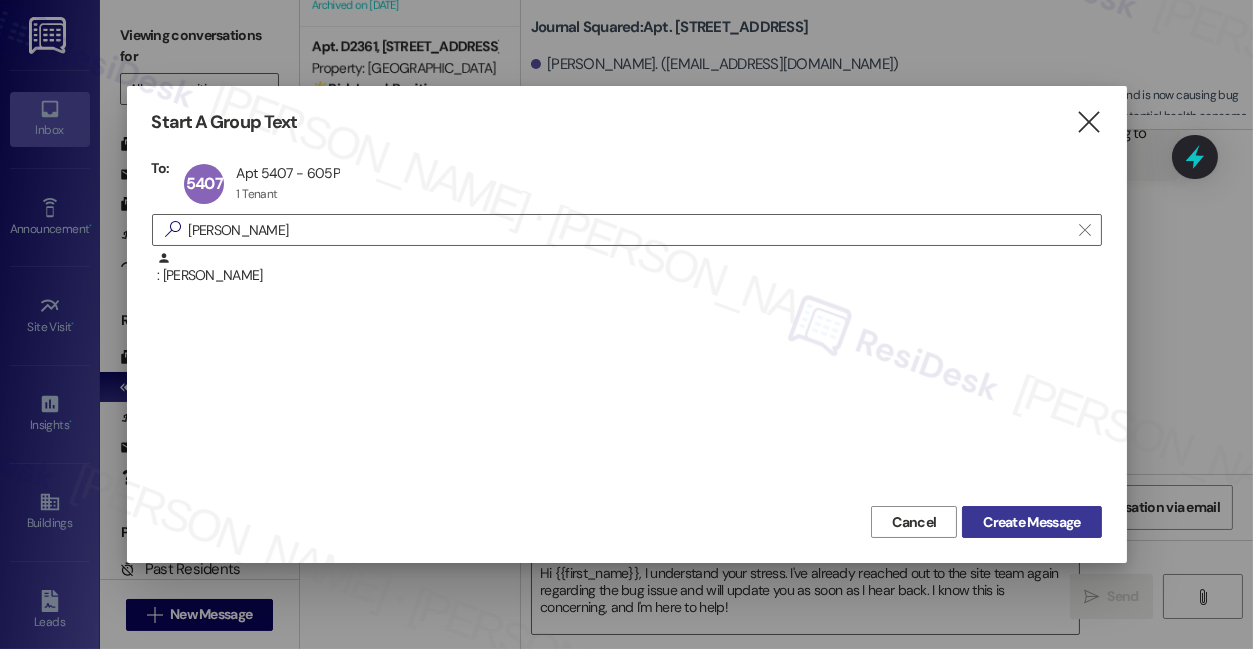 click on "Create Message" at bounding box center [1031, 522] 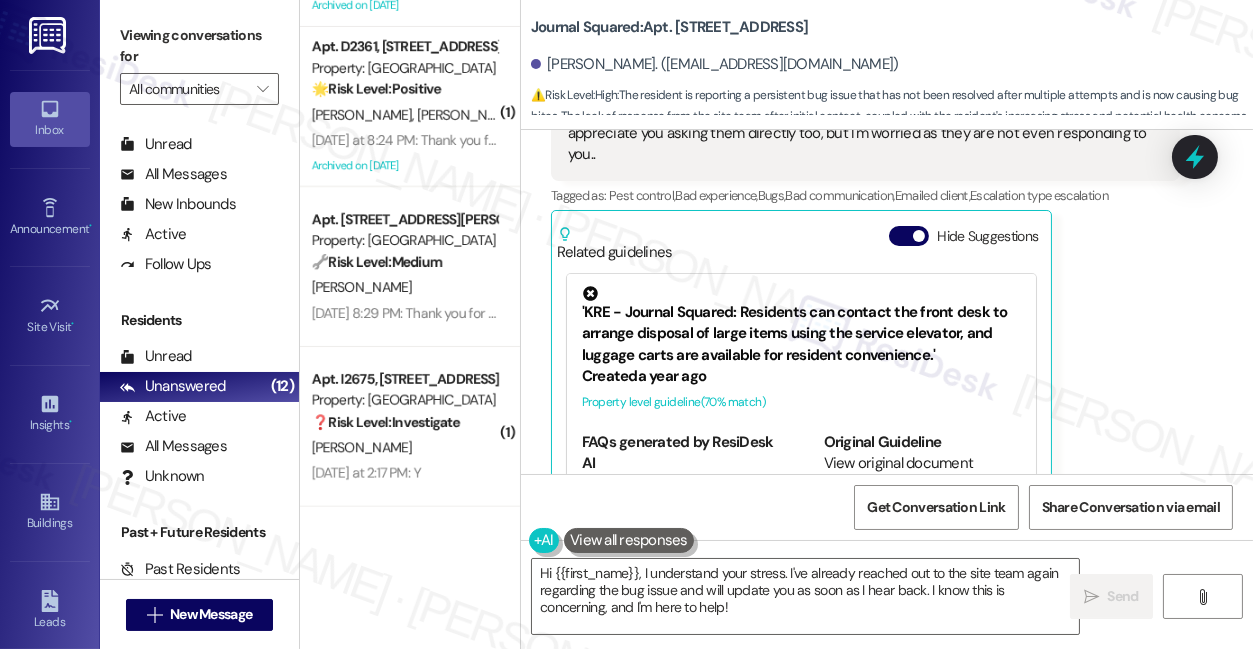 scroll, scrollTop: 545, scrollLeft: 0, axis: vertical 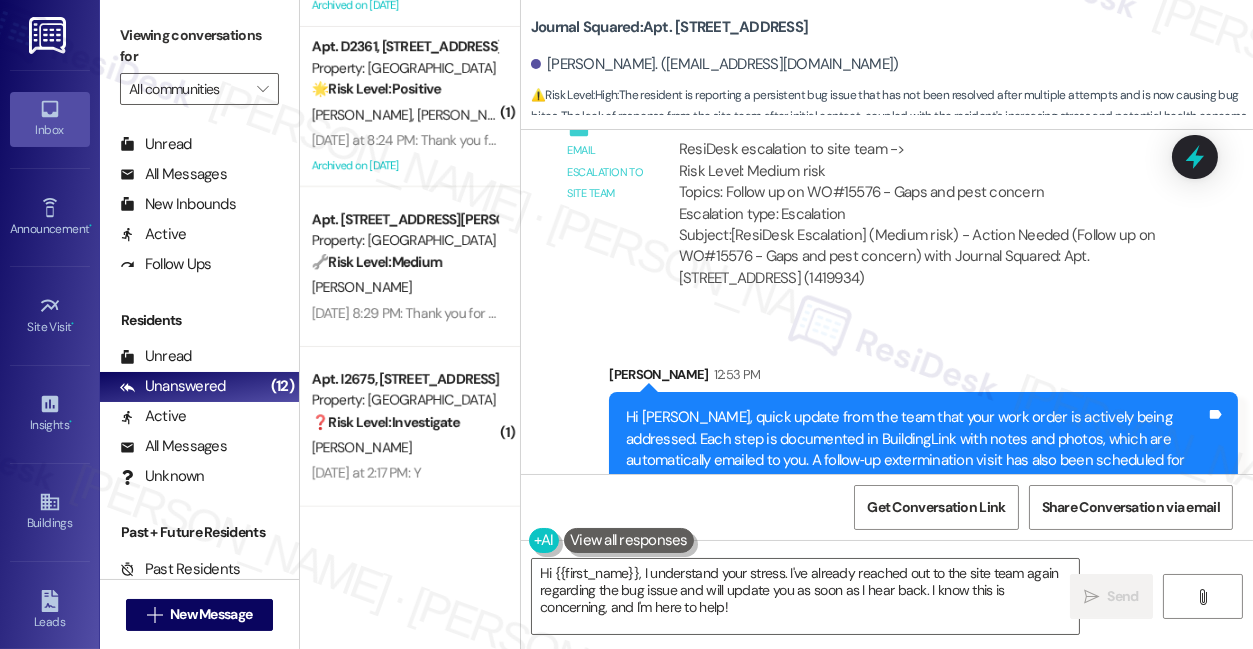 click on "Hi [PERSON_NAME], quick update from the team that your work order is actively being addressed. Each step is documented in BuildingLink with notes and photos, which are automatically emailed to you. A follow‑up extermination visit has also been scheduled for your unit this week. We know pest issues can be very frustrating, and the team is working to resolve this as quickly and thoroughly as possible. We appreciate your patience and understanding. Tags and notes" at bounding box center (923, 471) 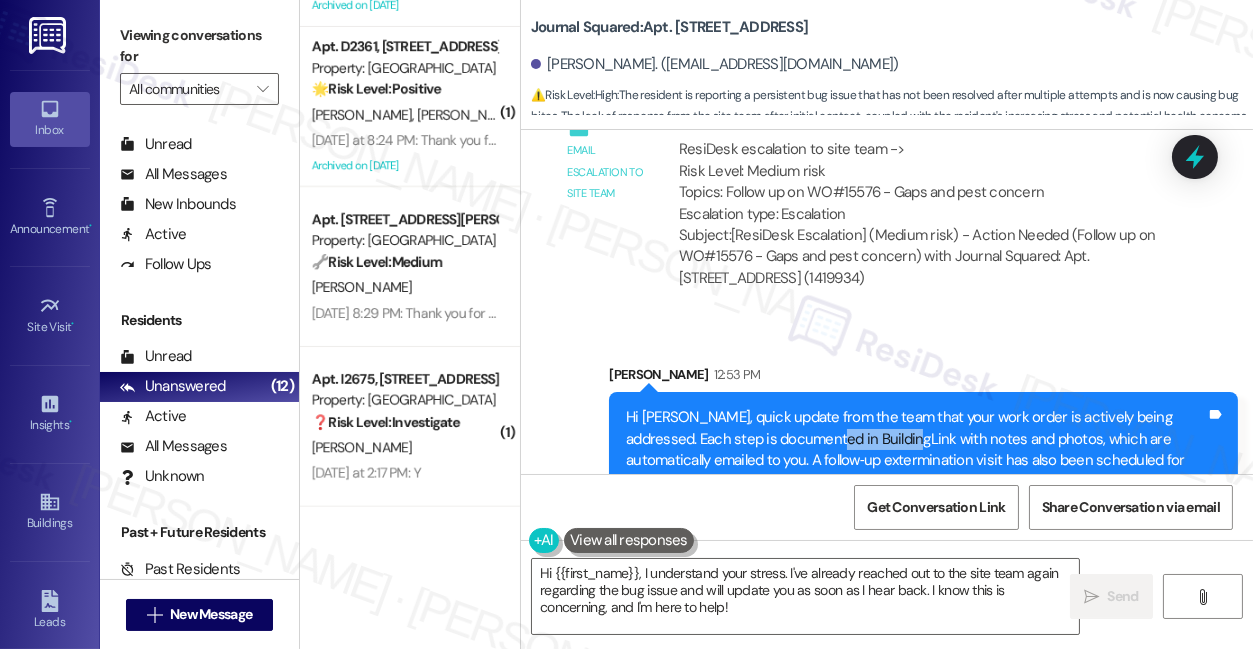 click on "Hi [PERSON_NAME], quick update from the team that your work order is actively being addressed. Each step is documented in BuildingLink with notes and photos, which are automatically emailed to you. A follow‑up extermination visit has also been scheduled for your unit this week. We know pest issues can be very frustrating, and the team is working to resolve this as quickly and thoroughly as possible. We appreciate your patience and understanding." at bounding box center [916, 471] 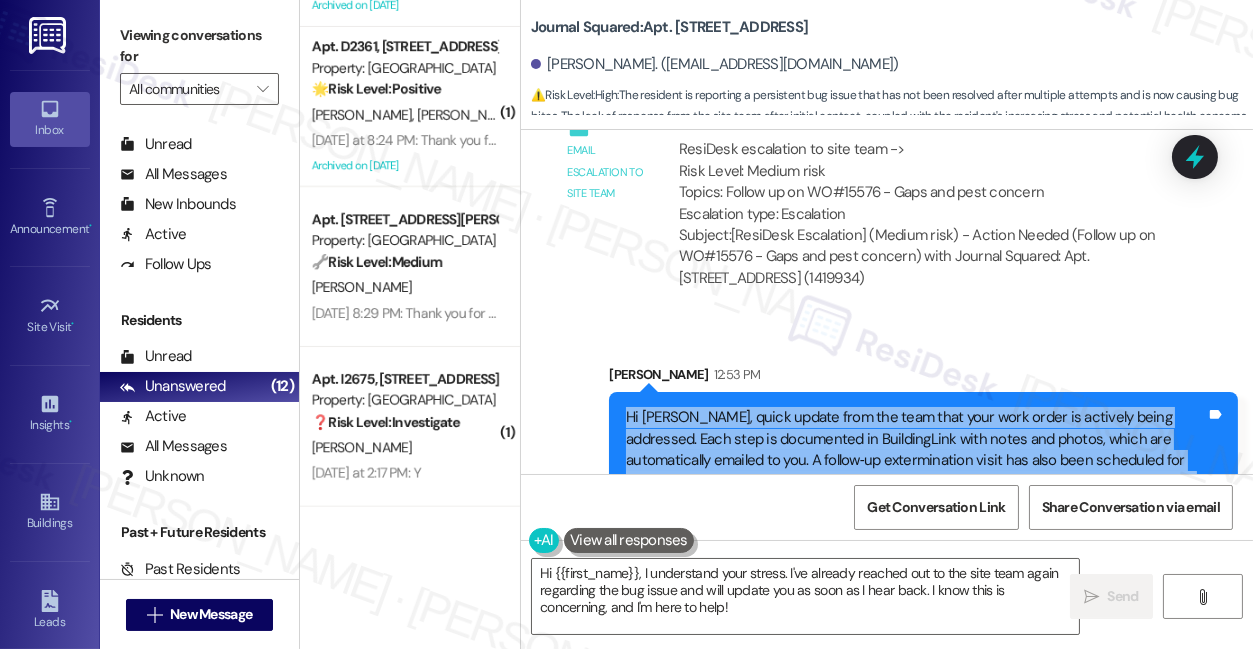 click on "Hi [PERSON_NAME], quick update from the team that your work order is actively being addressed. Each step is documented in BuildingLink with notes and photos, which are automatically emailed to you. A follow‑up extermination visit has also been scheduled for your unit this week. We know pest issues can be very frustrating, and the team is working to resolve this as quickly and thoroughly as possible. We appreciate your patience and understanding." at bounding box center (916, 471) 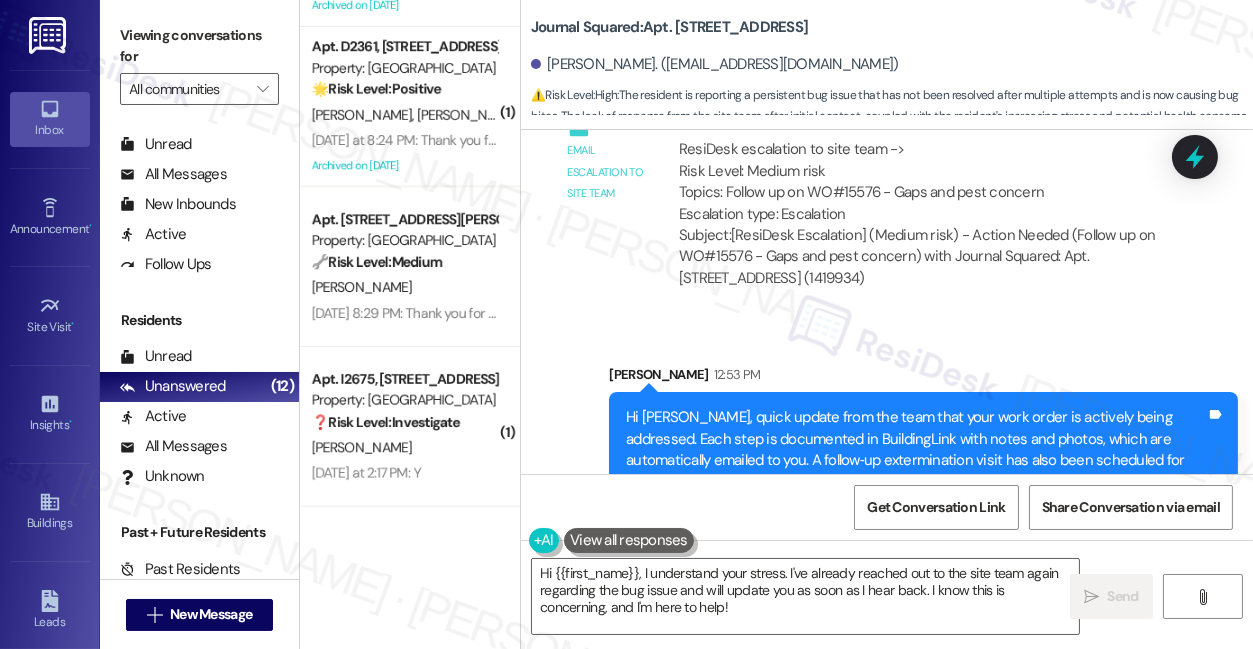 click on "Sent via SMS [PERSON_NAME] 12:53 PM Hi [PERSON_NAME], quick update from the team that your work order is actively being addressed. Each step is documented in BuildingLink with notes and photos, which are automatically emailed to you. A follow‑up extermination visit has also been scheduled for your unit this week. We know pest issues can be very frustrating, and the team is working to resolve this as quickly and thoroughly as possible. We appreciate your patience and understanding. Tags and notes" at bounding box center [887, 442] 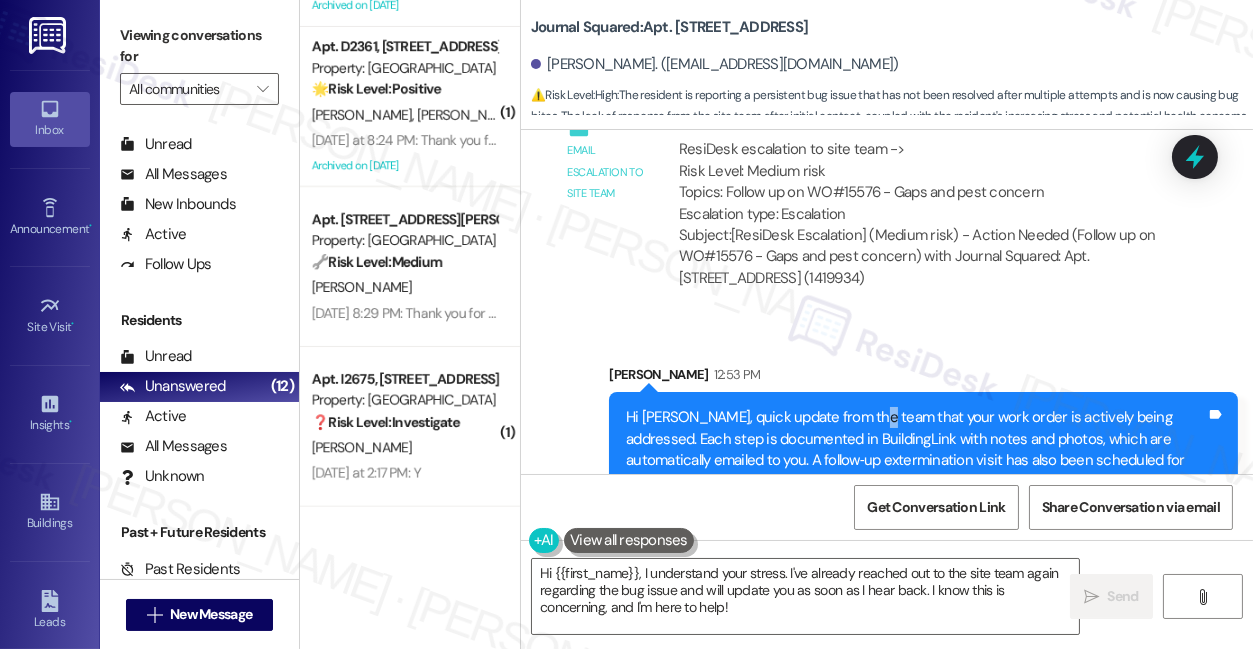 click on "Hi [PERSON_NAME], quick update from the team that your work order is actively being addressed. Each step is documented in BuildingLink with notes and photos, which are automatically emailed to you. A follow‑up extermination visit has also been scheduled for your unit this week. We know pest issues can be very frustrating, and the team is working to resolve this as quickly and thoroughly as possible. We appreciate your patience and understanding." at bounding box center [916, 471] 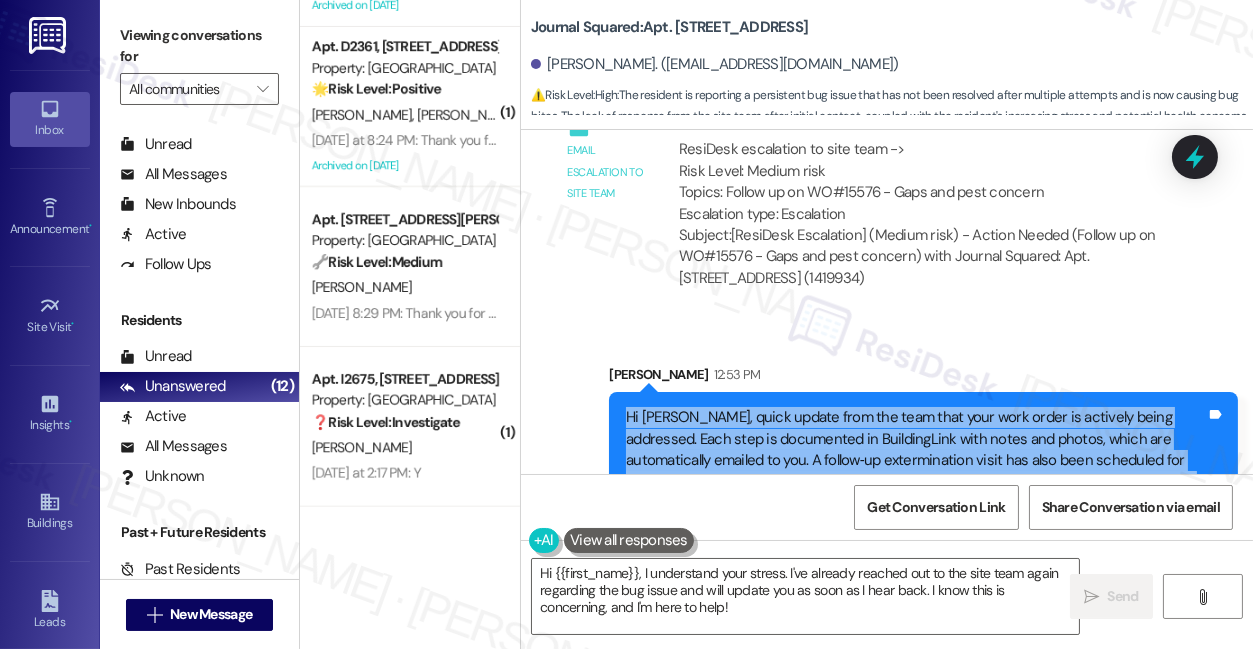 click on "Hi [PERSON_NAME], quick update from the team that your work order is actively being addressed. Each step is documented in BuildingLink with notes and photos, which are automatically emailed to you. A follow‑up extermination visit has also been scheduled for your unit this week. We know pest issues can be very frustrating, and the team is working to resolve this as quickly and thoroughly as possible. We appreciate your patience and understanding." at bounding box center (916, 471) 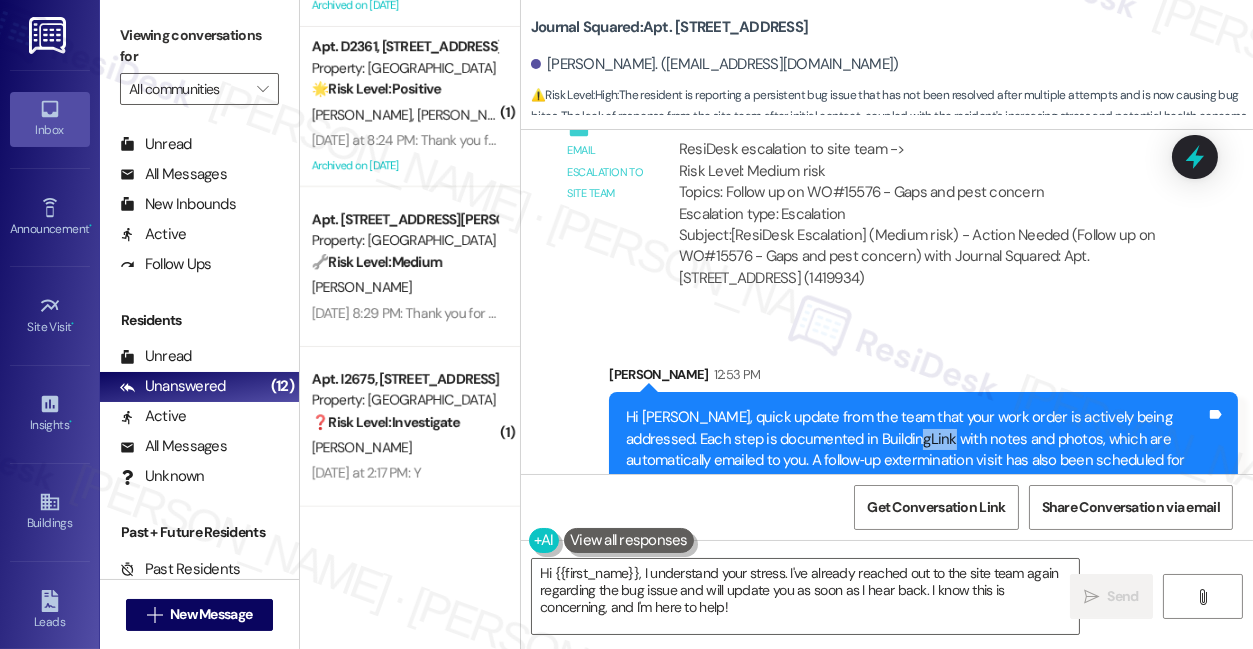 click on "Hi [PERSON_NAME], quick update from the team that your work order is actively being addressed. Each step is documented in BuildingLink with notes and photos, which are automatically emailed to you. A follow‑up extermination visit has also been scheduled for your unit this week. We know pest issues can be very frustrating, and the team is working to resolve this as quickly and thoroughly as possible. We appreciate your patience and understanding." at bounding box center (916, 471) 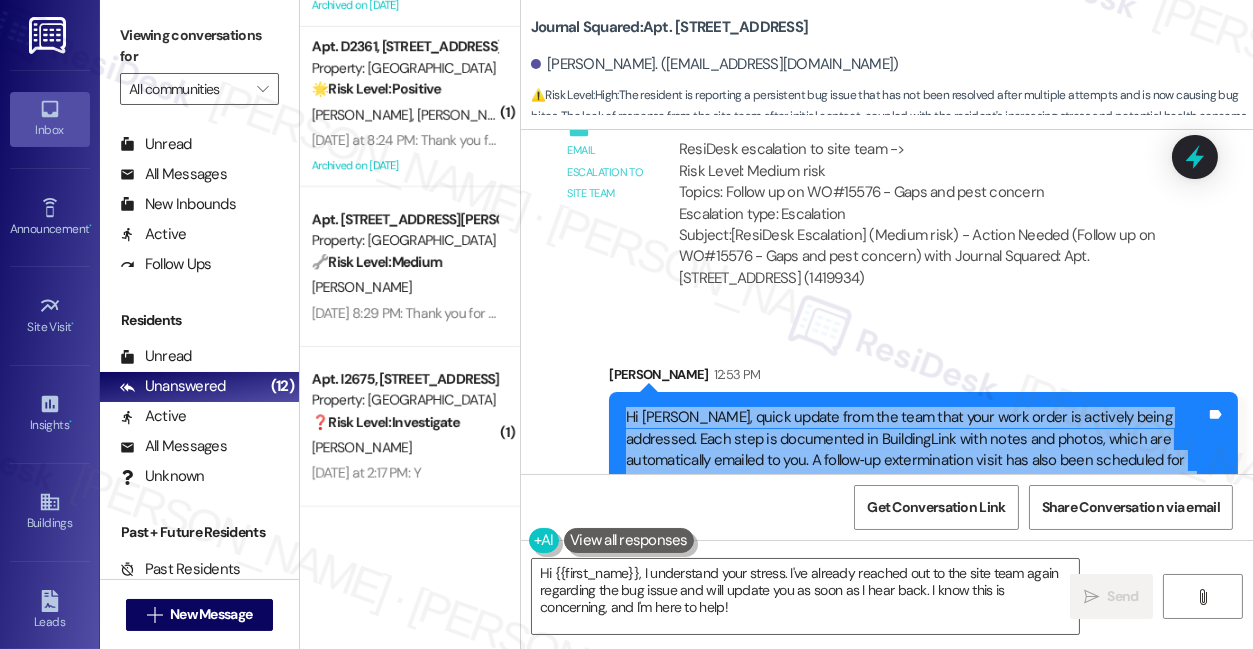 click on "Hi [PERSON_NAME], quick update from the team that your work order is actively being addressed. Each step is documented in BuildingLink with notes and photos, which are automatically emailed to you. A follow‑up extermination visit has also been scheduled for your unit this week. We know pest issues can be very frustrating, and the team is working to resolve this as quickly and thoroughly as possible. We appreciate your patience and understanding." at bounding box center [916, 471] 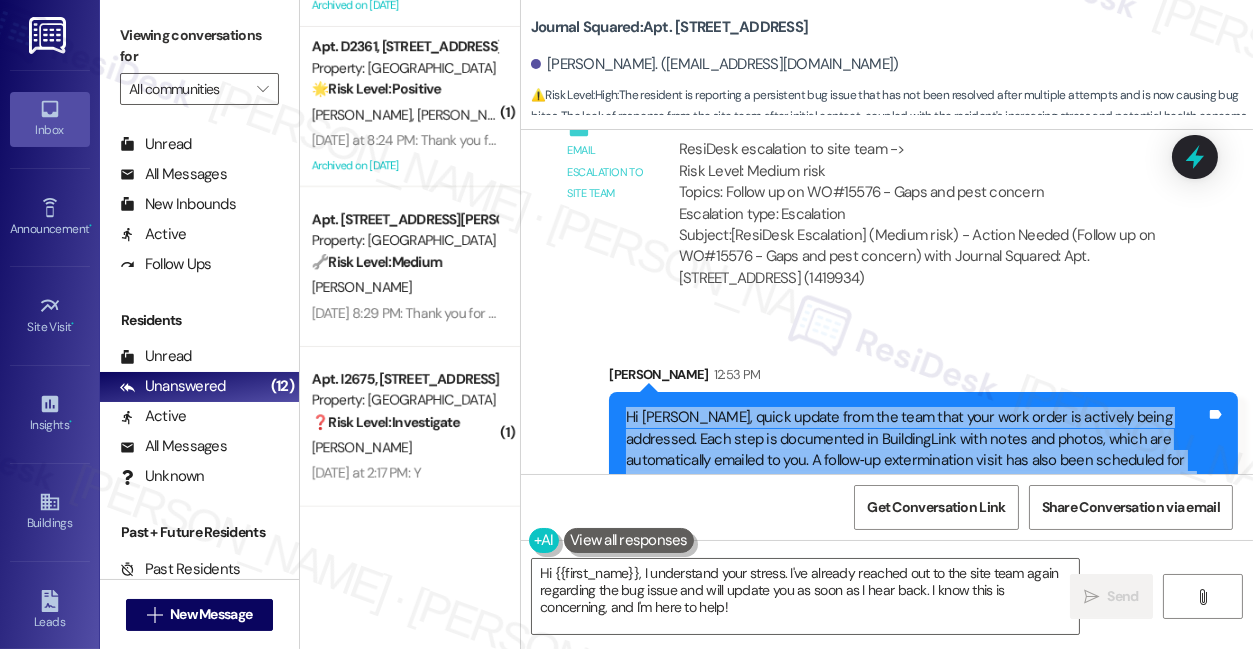 click on "Hi [PERSON_NAME], quick update from the team that your work order is actively being addressed. Each step is documented in BuildingLink with notes and photos, which are automatically emailed to you. A follow‑up extermination visit has also been scheduled for your unit this week. We know pest issues can be very frustrating, and the team is working to resolve this as quickly and thoroughly as possible. We appreciate your patience and understanding." at bounding box center [916, 471] 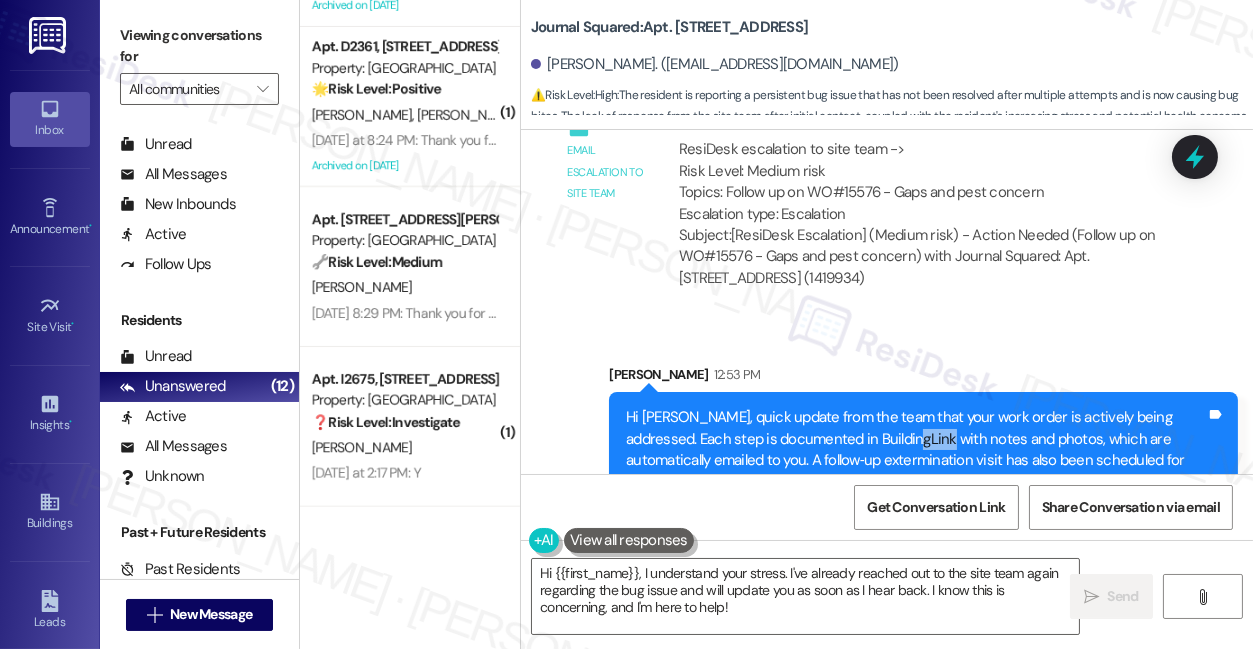click on "Hi [PERSON_NAME], quick update from the team that your work order is actively being addressed. Each step is documented in BuildingLink with notes and photos, which are automatically emailed to you. A follow‑up extermination visit has also been scheduled for your unit this week. We know pest issues can be very frustrating, and the team is working to resolve this as quickly and thoroughly as possible. We appreciate your patience and understanding." at bounding box center (916, 471) 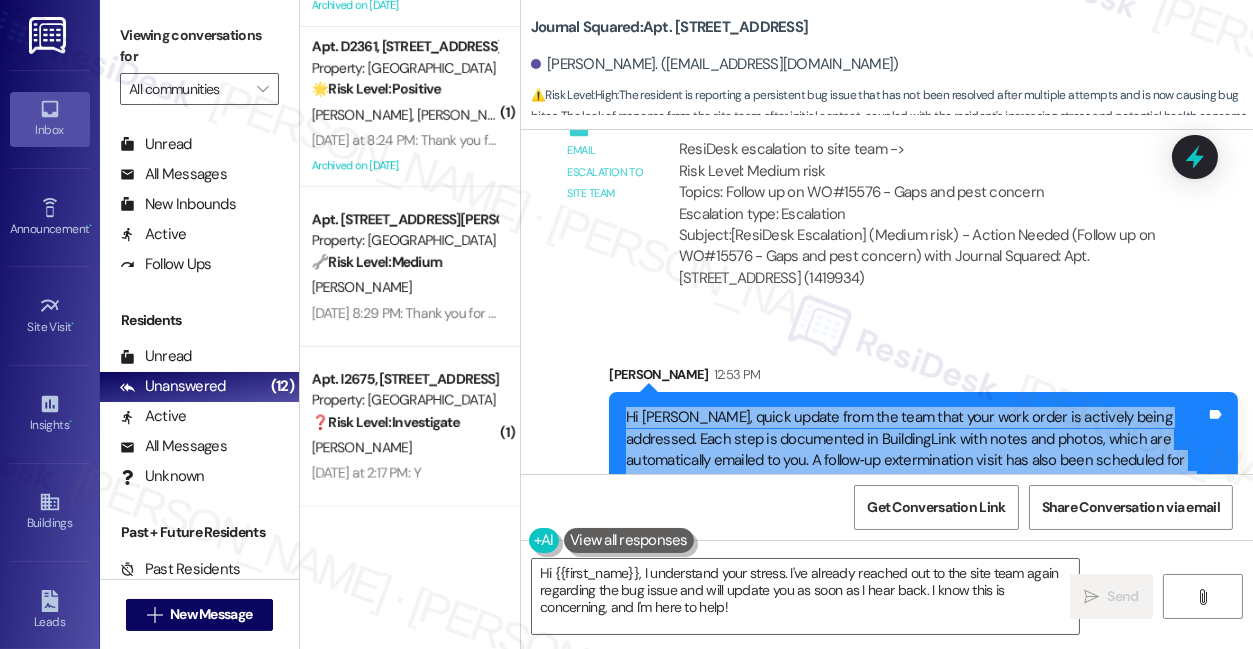 click on "Hi [PERSON_NAME], quick update from the team that your work order is actively being addressed. Each step is documented in BuildingLink with notes and photos, which are automatically emailed to you. A follow‑up extermination visit has also been scheduled for your unit this week. We know pest issues can be very frustrating, and the team is working to resolve this as quickly and thoroughly as possible. We appreciate your patience and understanding." at bounding box center [916, 471] 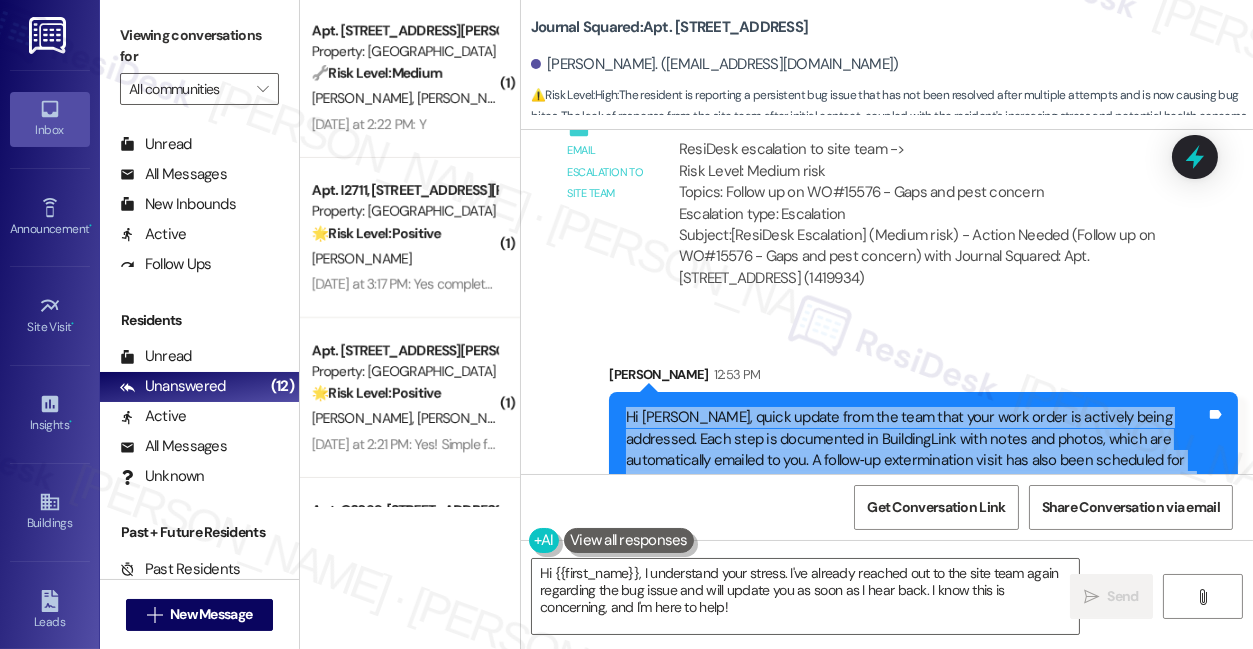 scroll, scrollTop: 0, scrollLeft: 0, axis: both 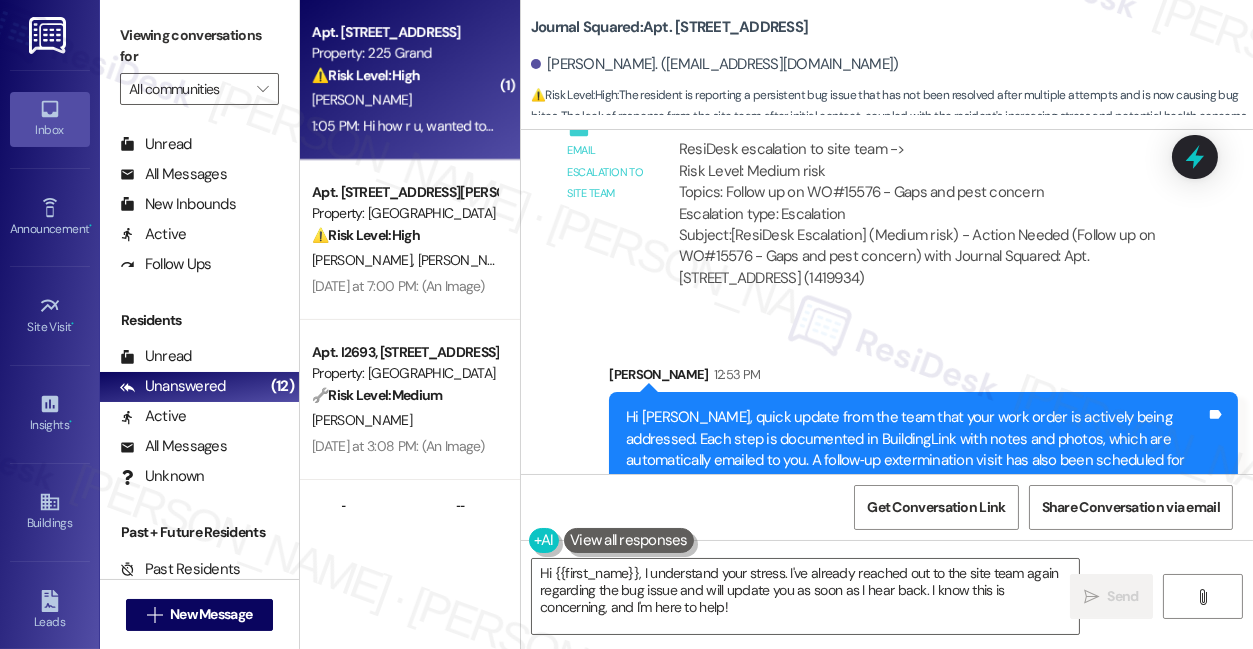click on "Apt. [STREET_ADDRESS] Property: 225 Grand ⚠️  Risk Level:  High AC not working in hallways is a general maintenance issue that affects the comfort and potentially the health and safety of residents, especially during hot weather. This requires urgent attention to prevent further discomfort or potential health risks. [PERSON_NAME] 1:05 PM: Hi how r u, wanted to bring up same issue, AC is not working in hallways  1:05 PM: Hi how r u, wanted to bring up same issue, AC is not working in hallways" at bounding box center [410, 80] 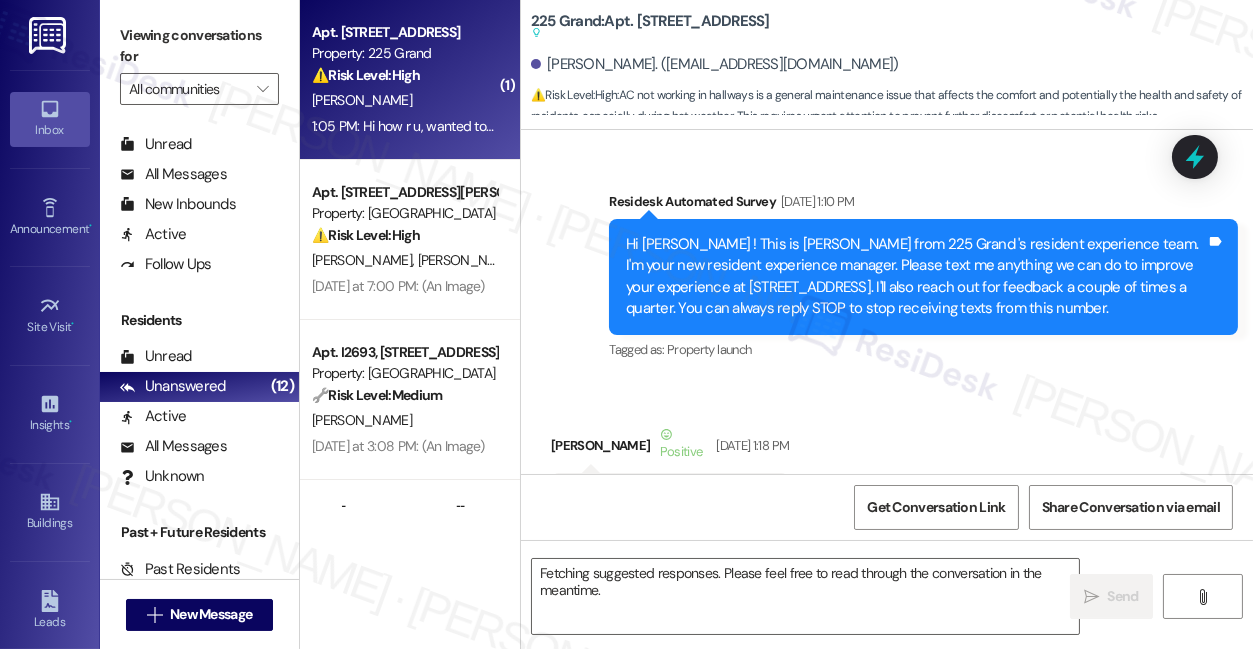 scroll, scrollTop: 37264, scrollLeft: 0, axis: vertical 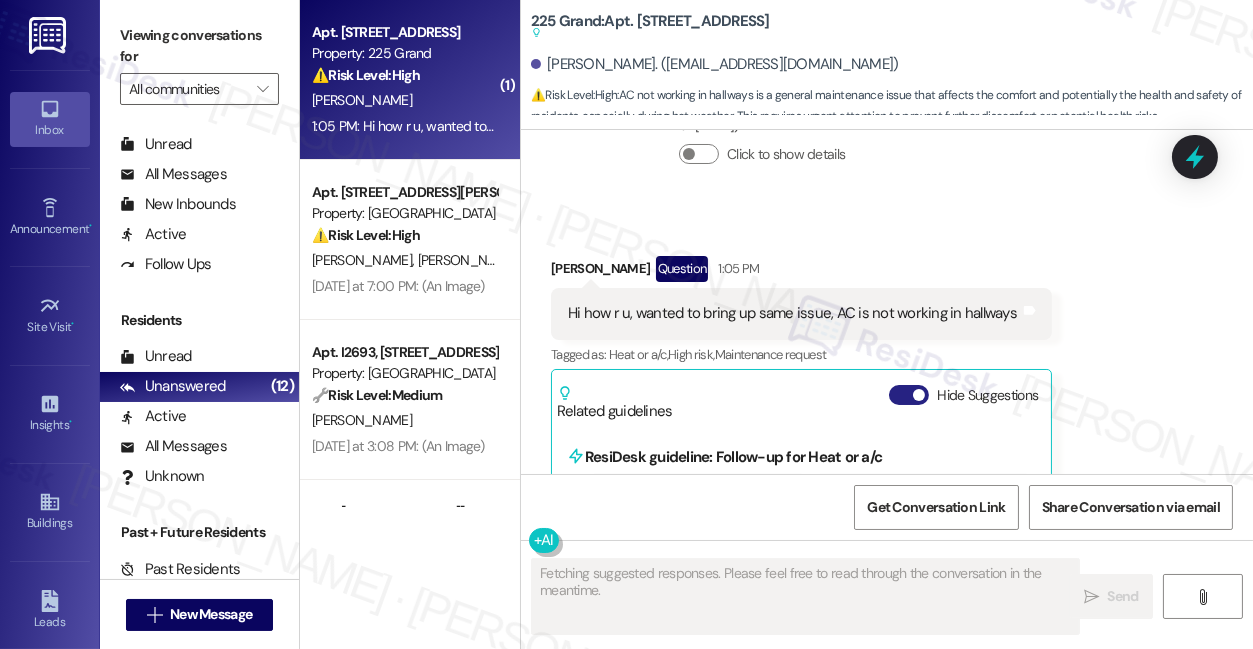 click on "Hide Suggestions" at bounding box center [909, 395] 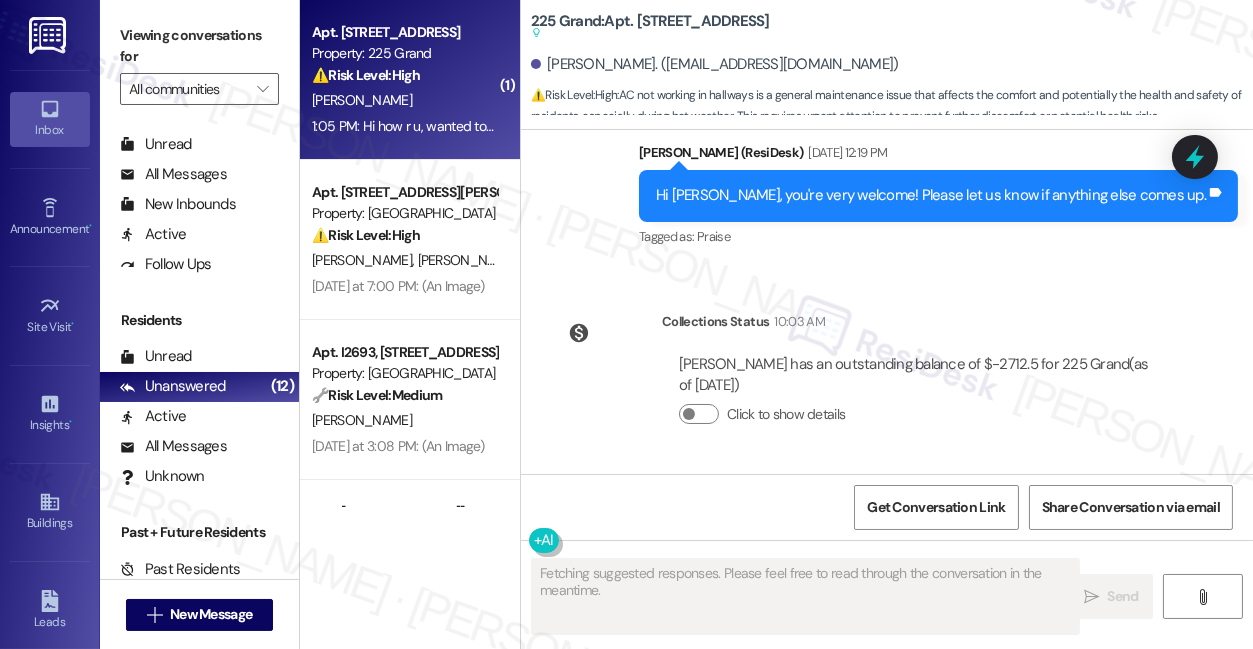 click on "Hi how r u, wanted to bring up same issue, AC is not working in hallways" at bounding box center [792, 573] 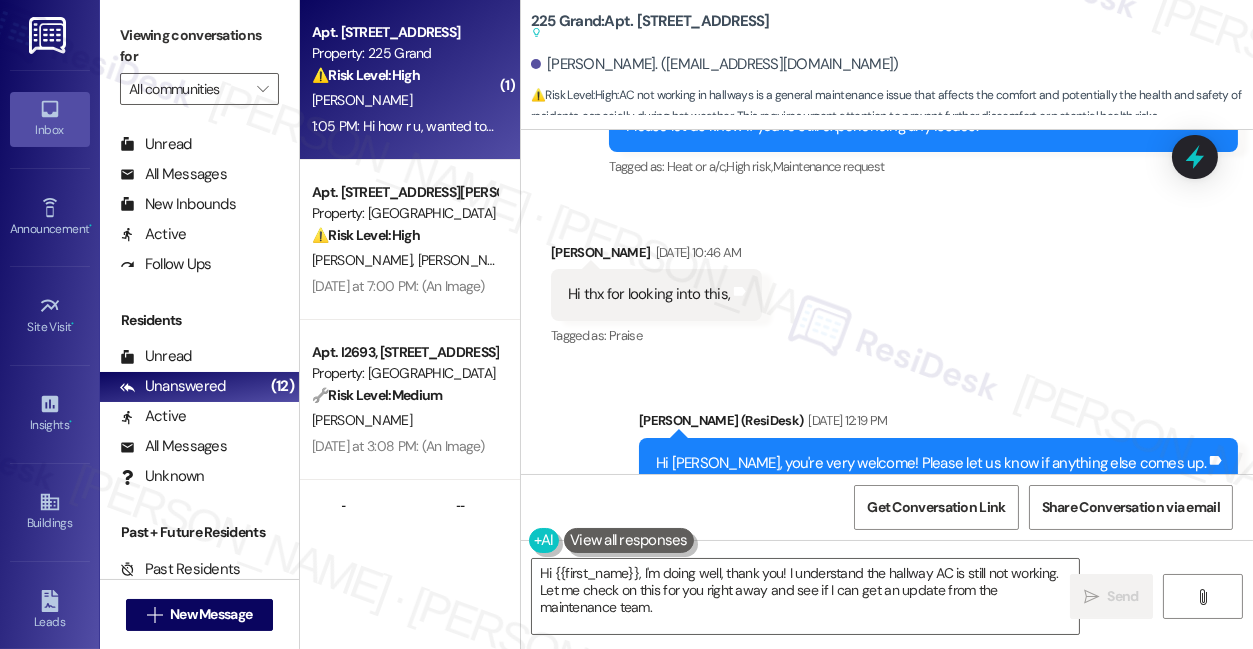 scroll, scrollTop: 36731, scrollLeft: 0, axis: vertical 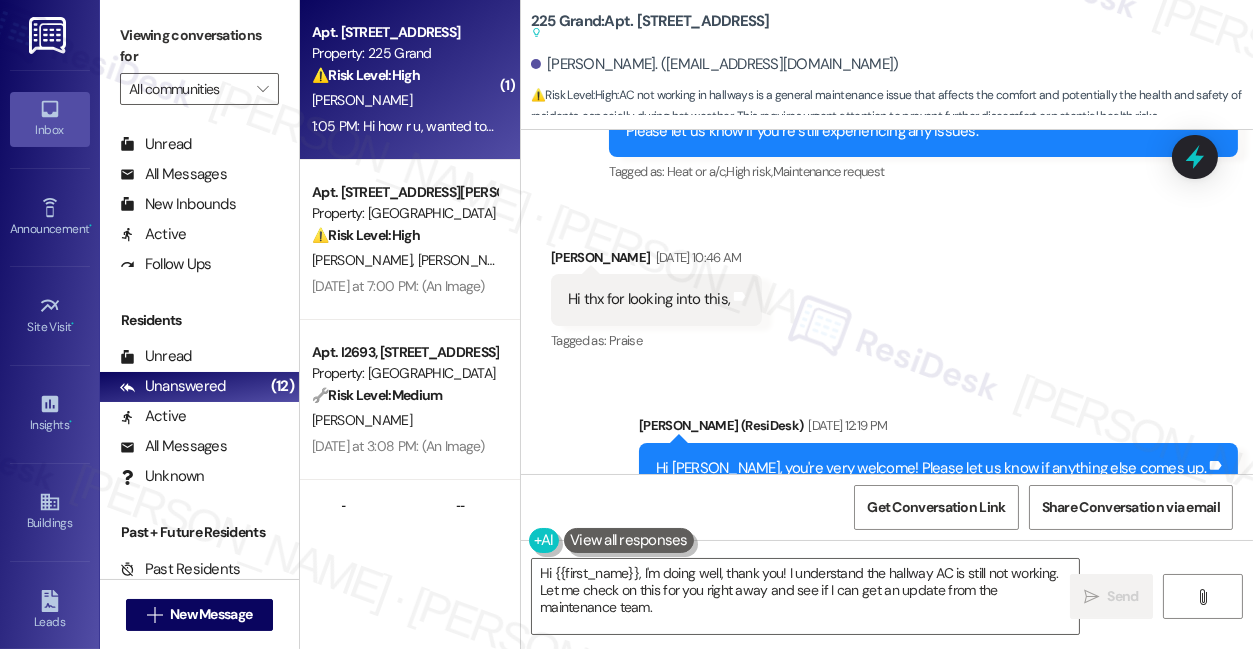 click on "Hi [PERSON_NAME], you're very welcome! Please let us know if anything else comes up." at bounding box center [931, 468] 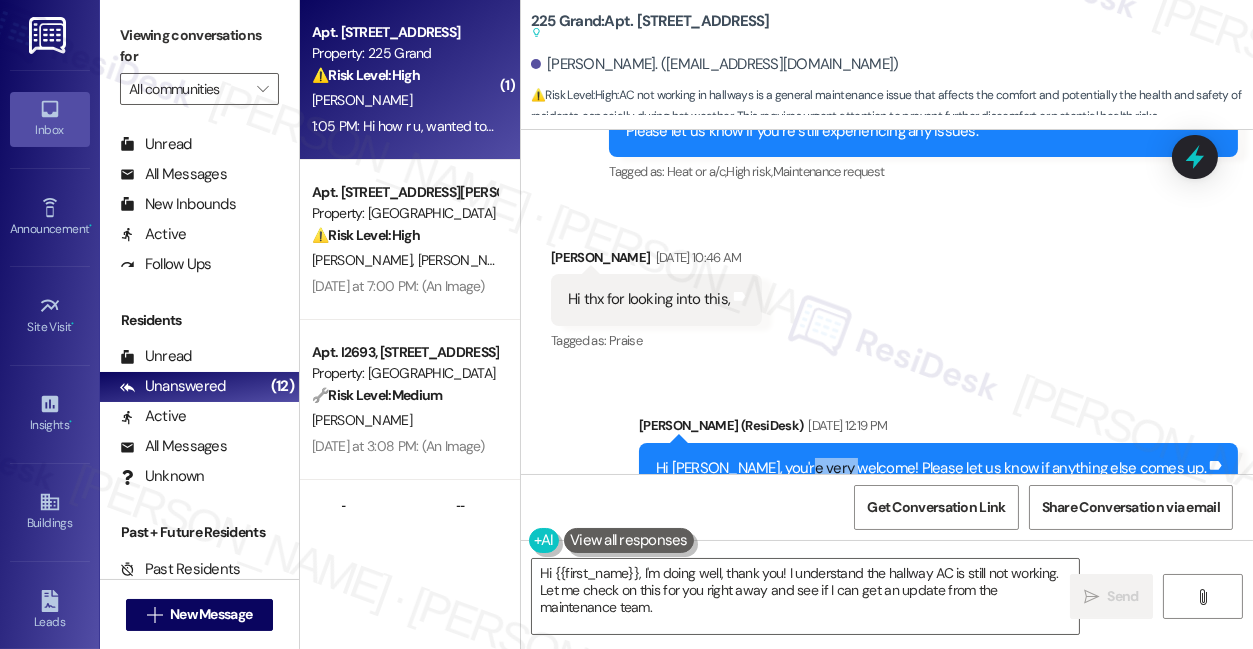 click on "Hi [PERSON_NAME], you're very welcome! Please let us know if anything else comes up." at bounding box center [931, 468] 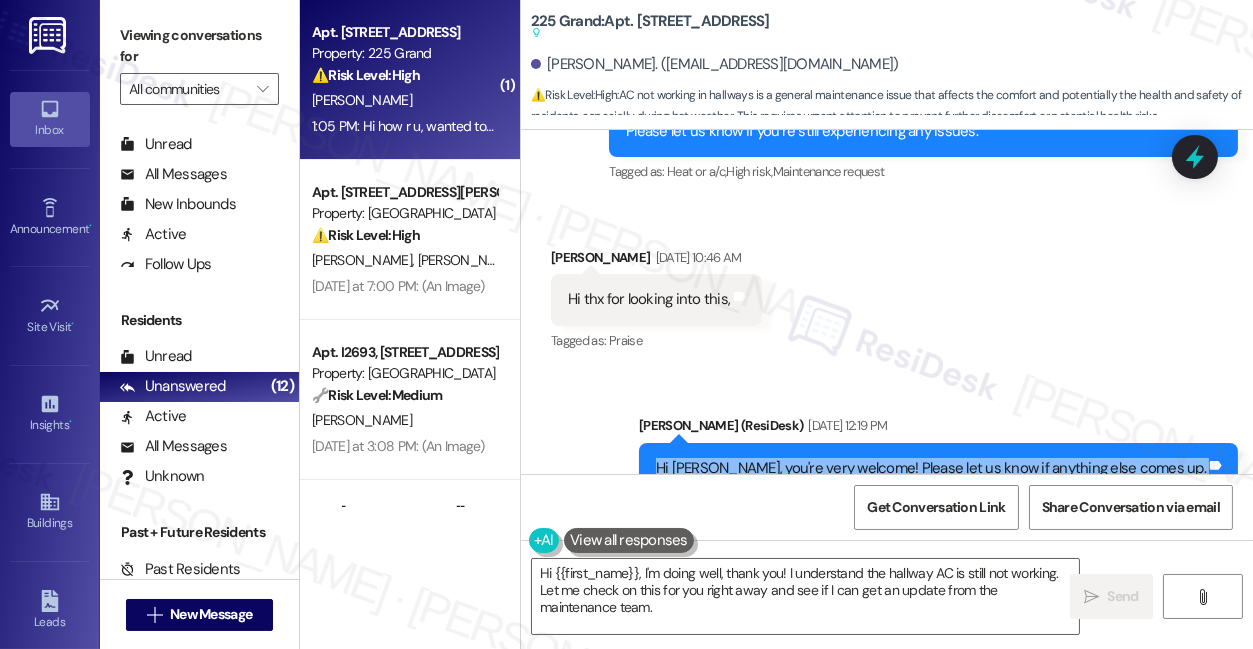 click on "Hi [PERSON_NAME], you're very welcome! Please let us know if anything else comes up." at bounding box center (931, 468) 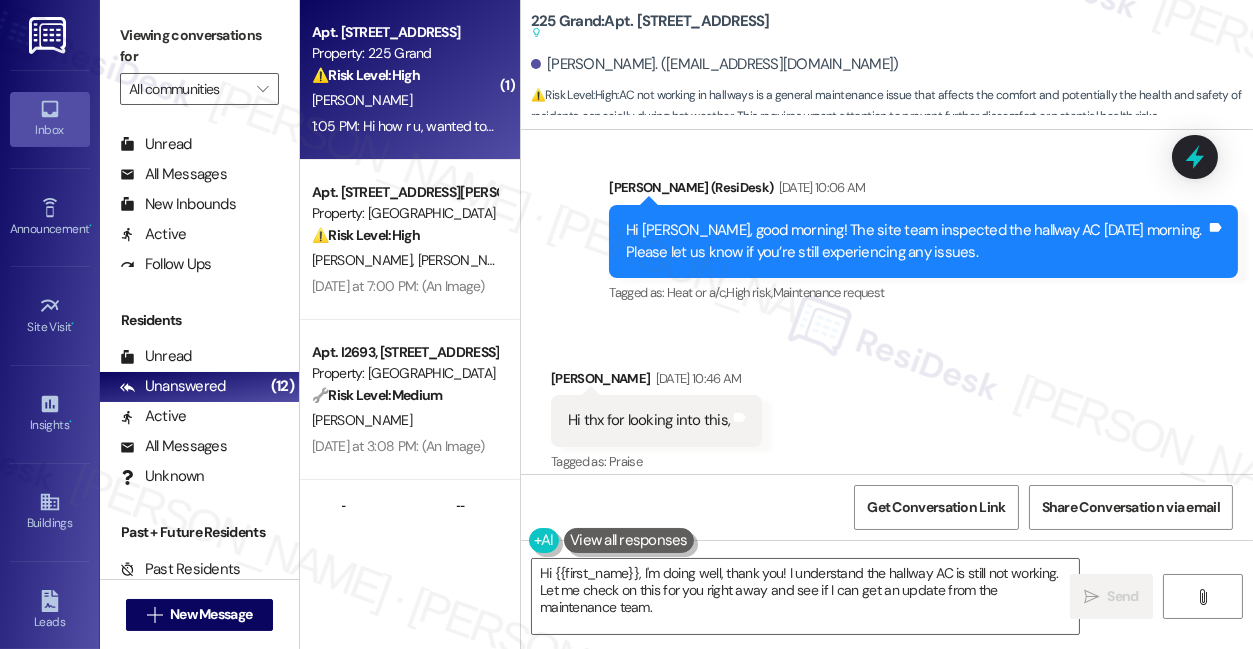scroll, scrollTop: 36458, scrollLeft: 0, axis: vertical 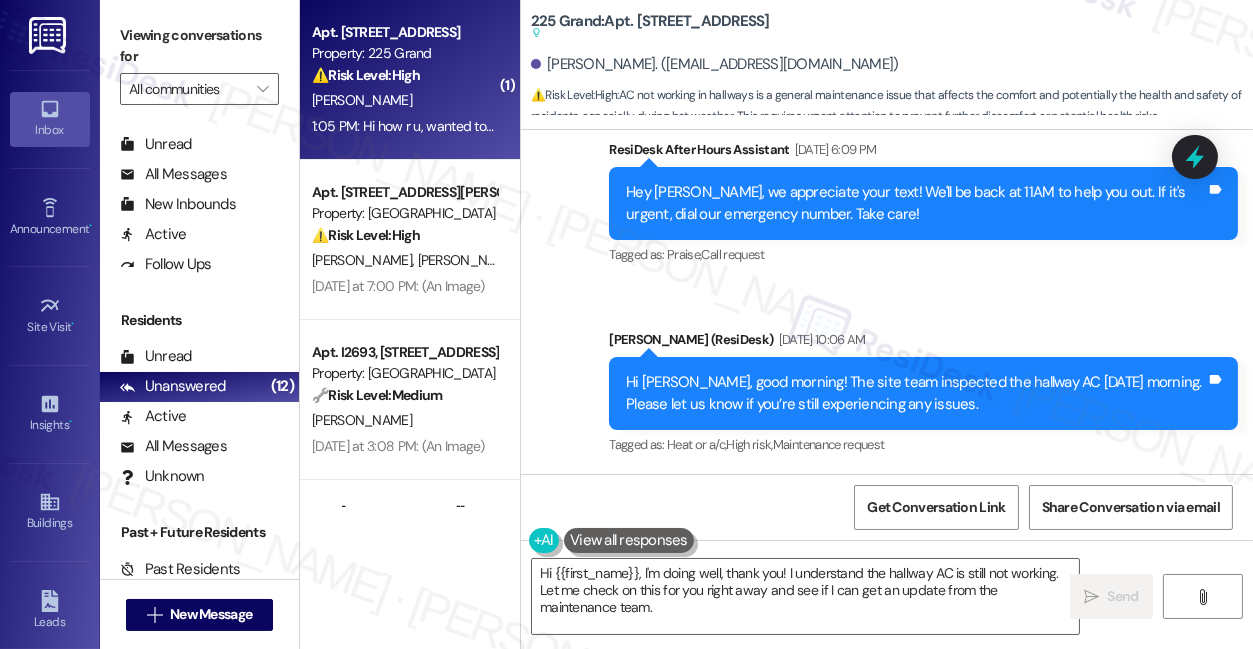 click on "Hi thx for looking into this," at bounding box center (649, 572) 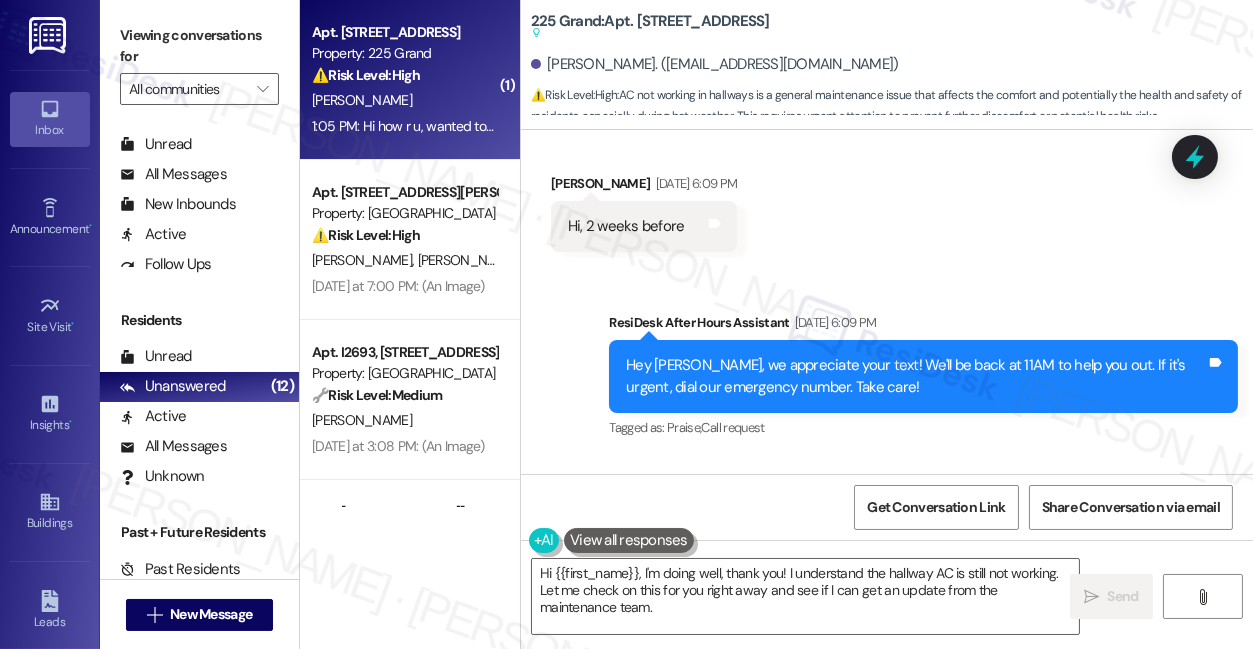 scroll, scrollTop: 36277, scrollLeft: 0, axis: vertical 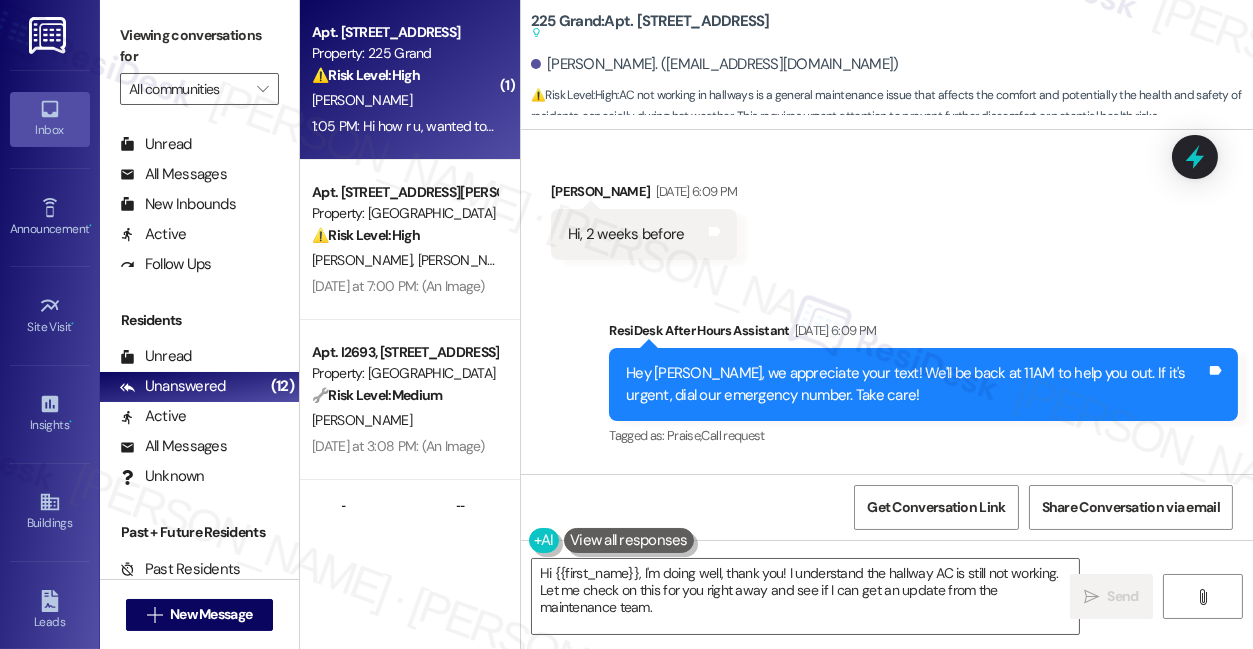 click on "Hi [PERSON_NAME], good morning! The site team inspected the hallway AC [DATE] morning. Please let us know if you’re still experiencing any issues. Tags and notes" at bounding box center (923, 574) 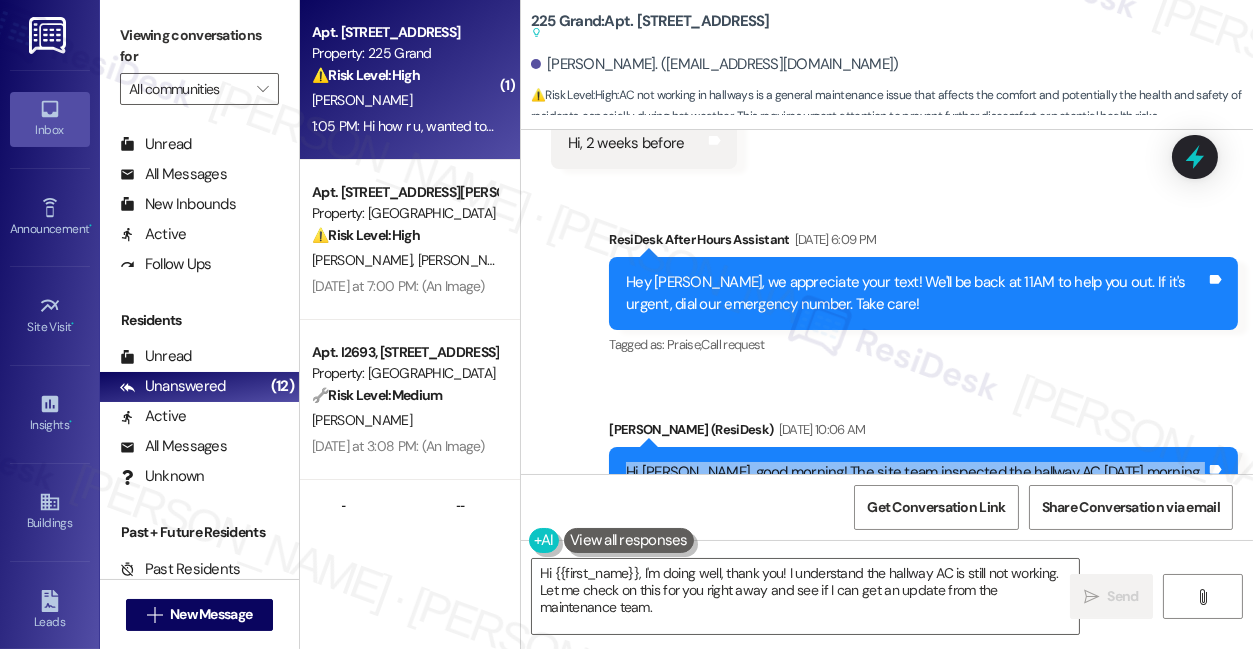 scroll, scrollTop: 36368, scrollLeft: 0, axis: vertical 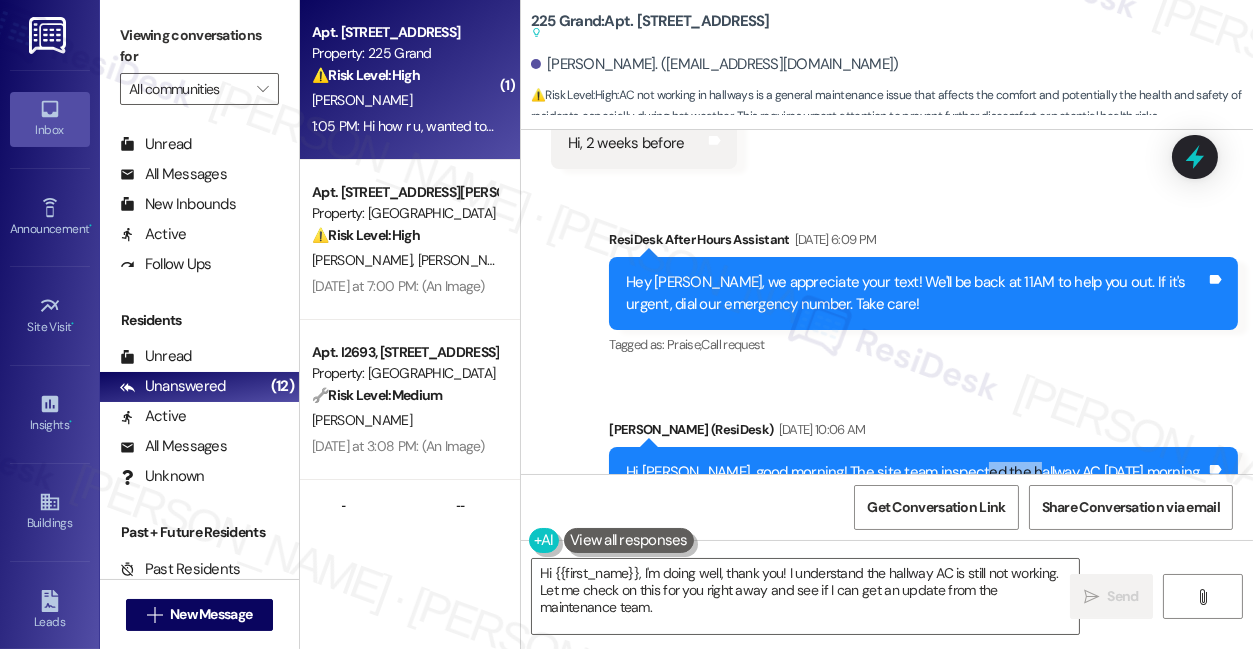 click on "Hi [PERSON_NAME], good morning! The site team inspected the hallway AC [DATE] morning. Please let us know if you’re still experiencing any issues." at bounding box center (916, 483) 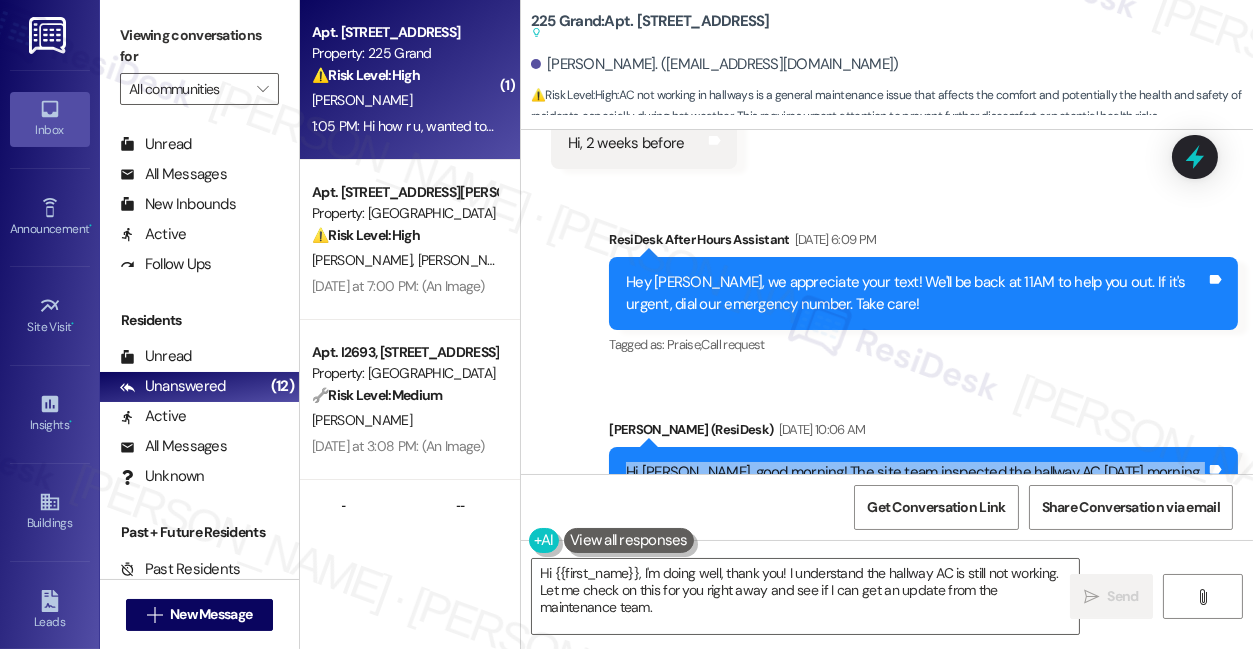 click on "Hi [PERSON_NAME], good morning! The site team inspected the hallway AC [DATE] morning. Please let us know if you’re still experiencing any issues." at bounding box center [916, 483] 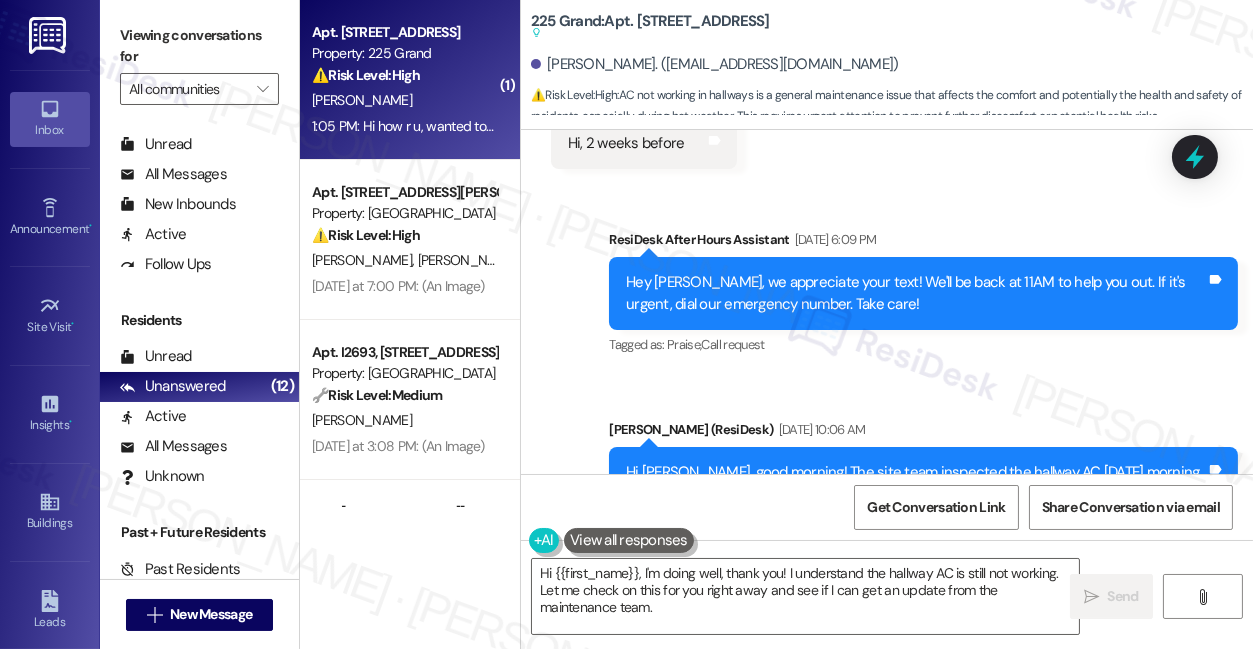 click on "Hi [PERSON_NAME], good morning! The site team inspected the hallway AC [DATE] morning. Please let us know if you’re still experiencing any issues." at bounding box center (916, 483) 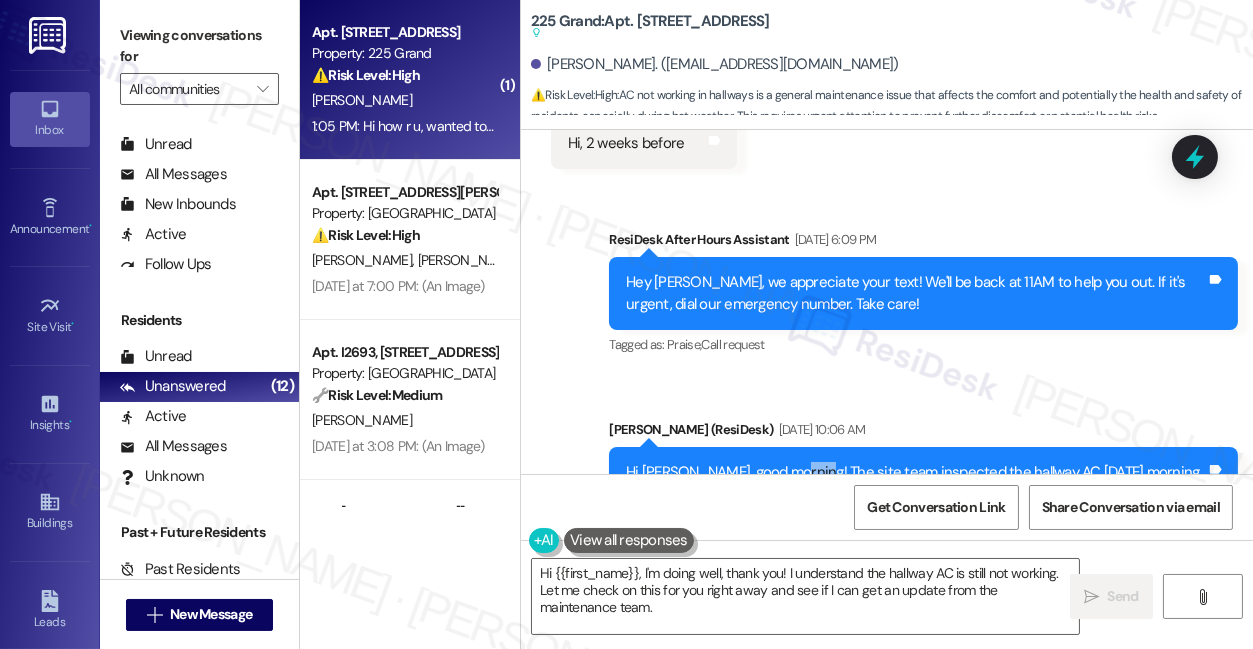click on "Hi [PERSON_NAME], good morning! The site team inspected the hallway AC [DATE] morning. Please let us know if you’re still experiencing any issues." at bounding box center [916, 483] 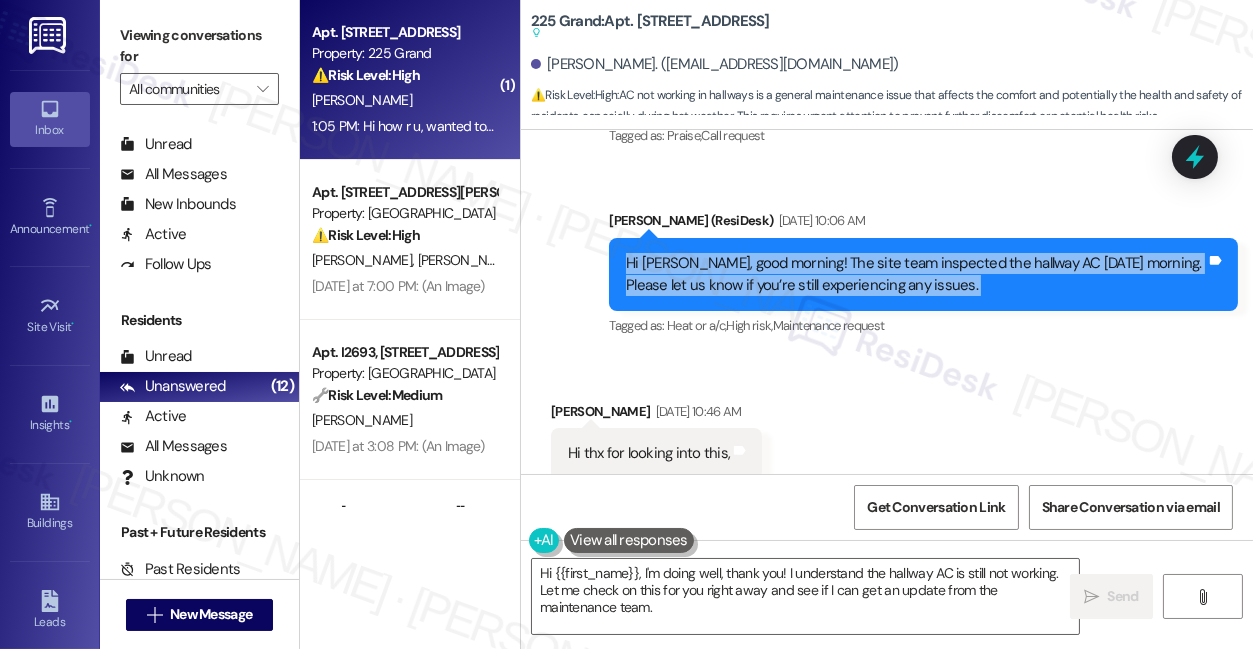 scroll, scrollTop: 36549, scrollLeft: 0, axis: vertical 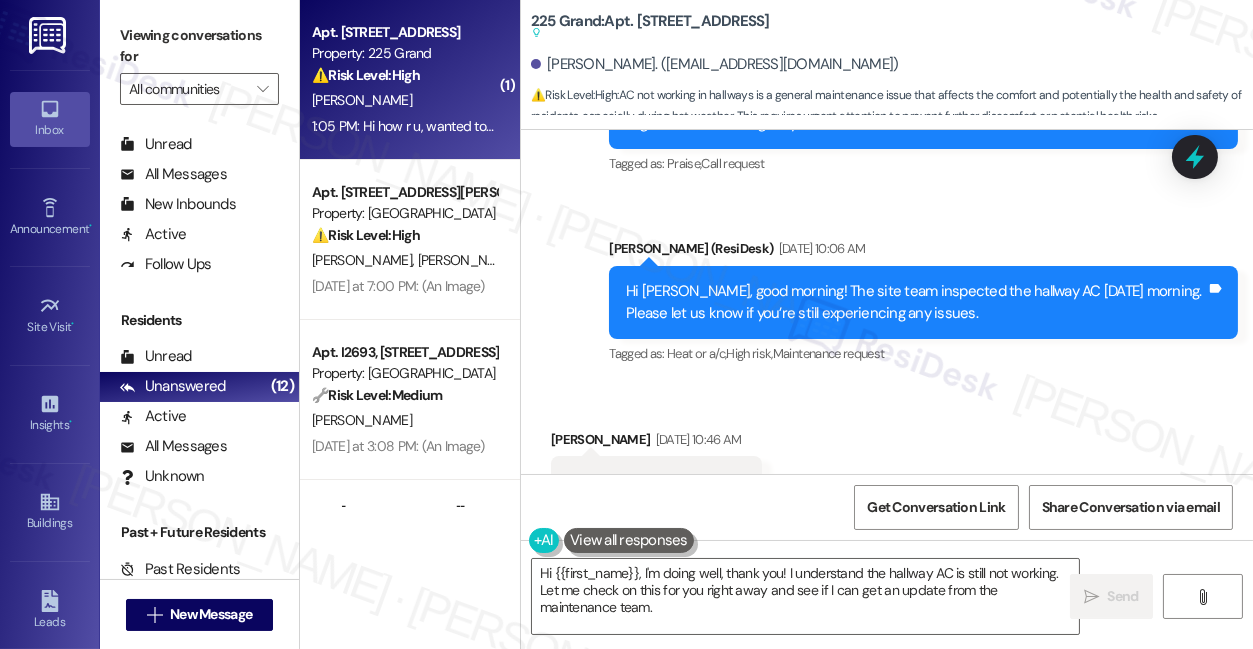 click on "Hi thx for looking into this, Tags and notes" at bounding box center [656, 481] 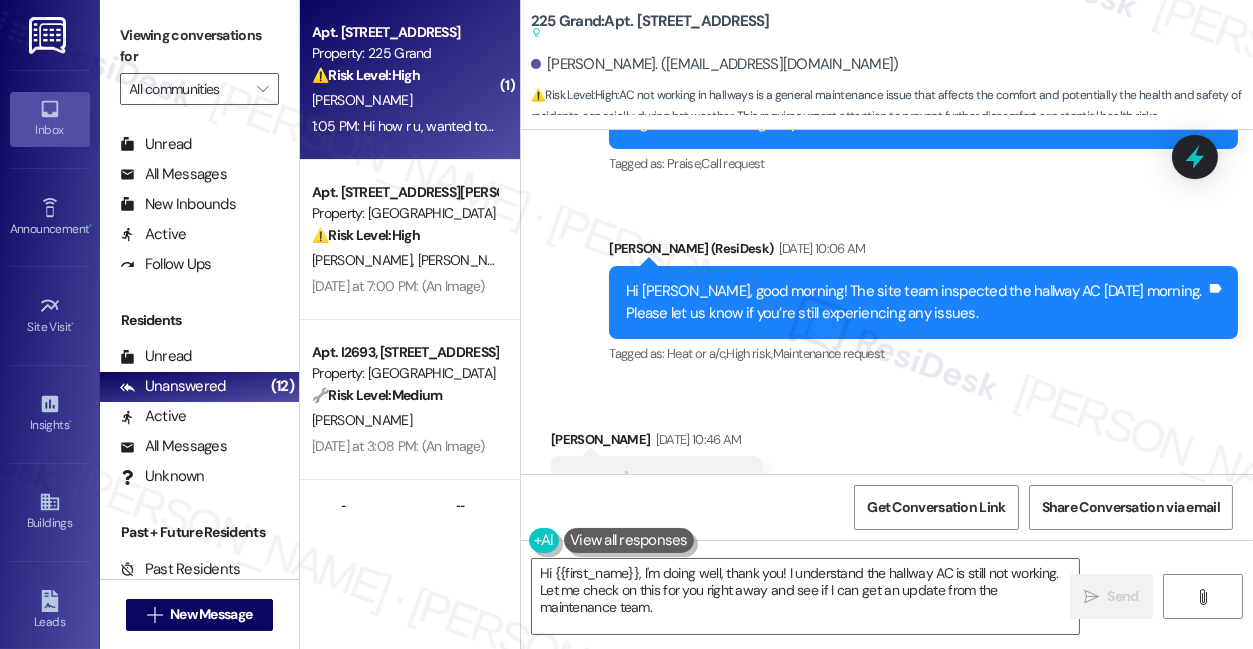 click on "Hi thx for looking into this, Tags and notes" at bounding box center (656, 481) 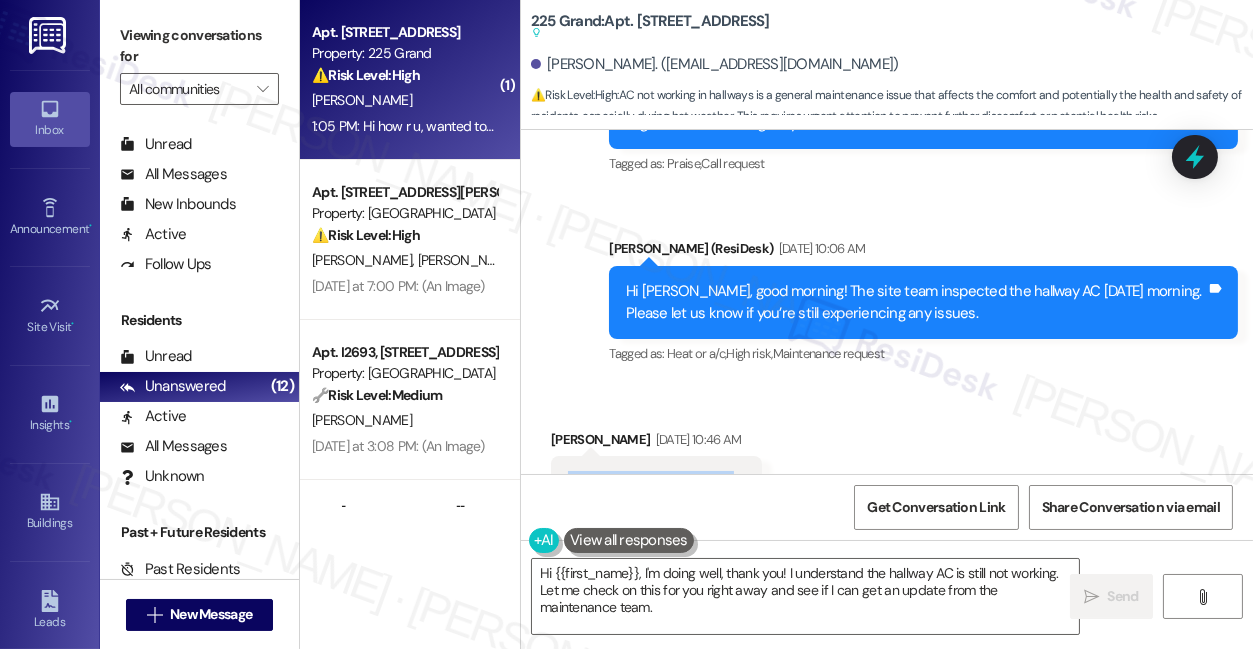 click on "Hi thx for looking into this, Tags and notes" at bounding box center (656, 481) 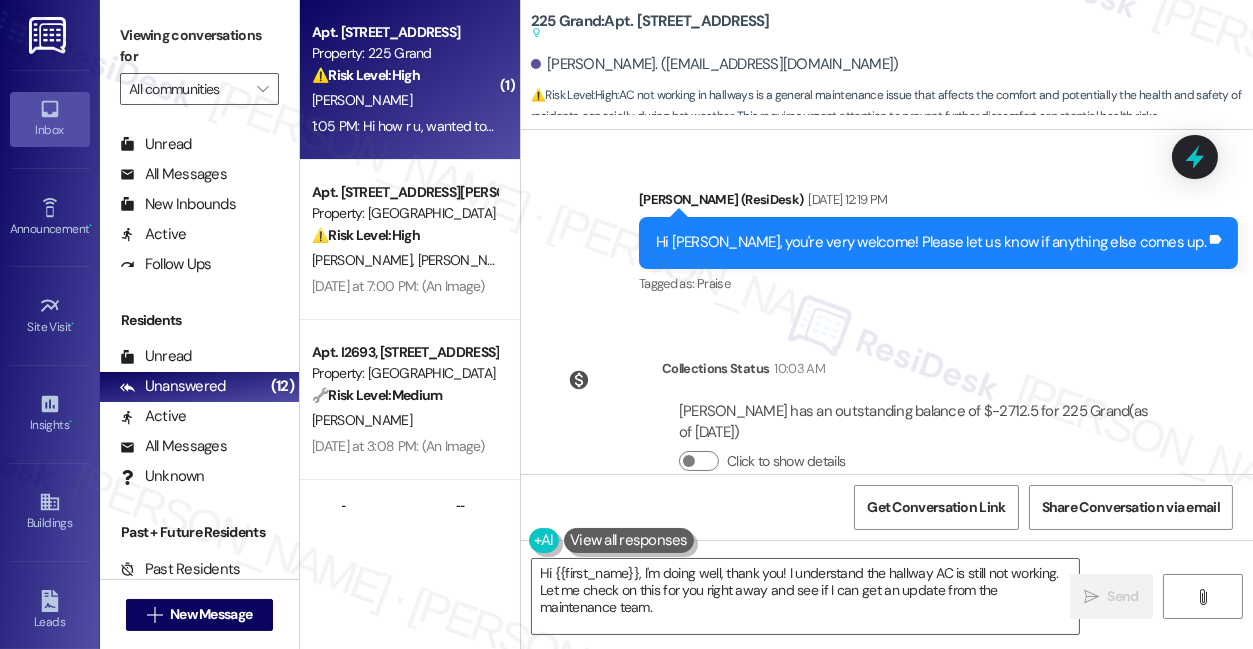 scroll, scrollTop: 37004, scrollLeft: 0, axis: vertical 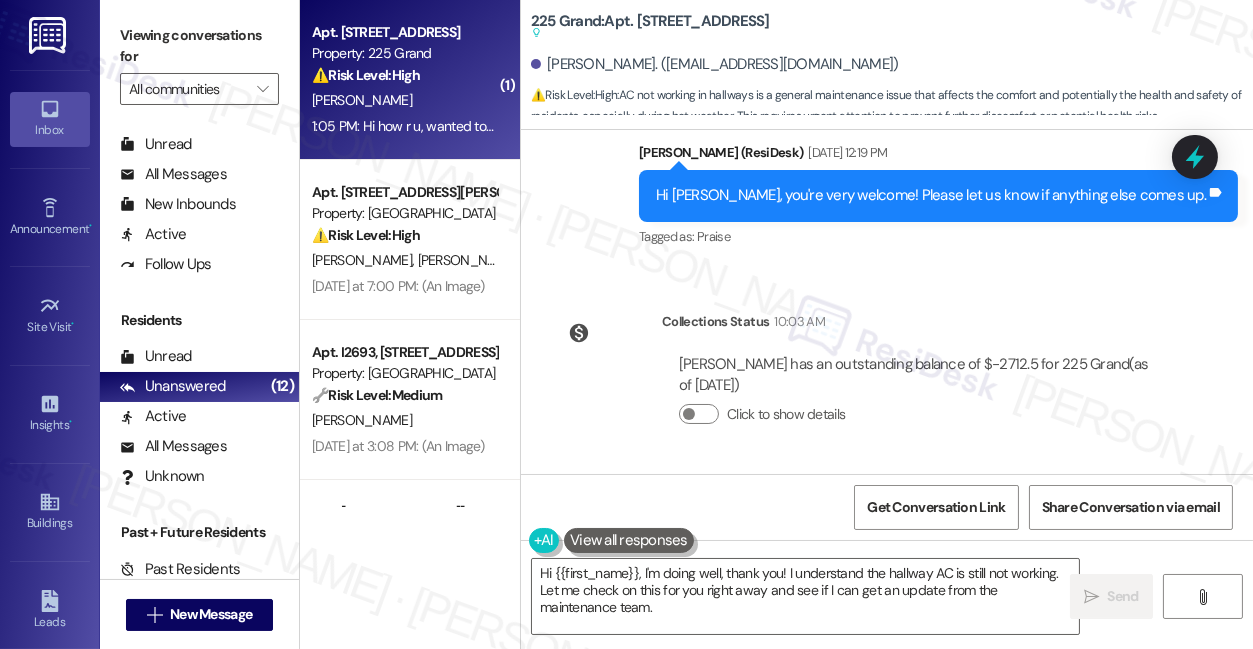 click on "Hi how r u, wanted to bring up same issue, AC is not working in hallways" at bounding box center [792, 573] 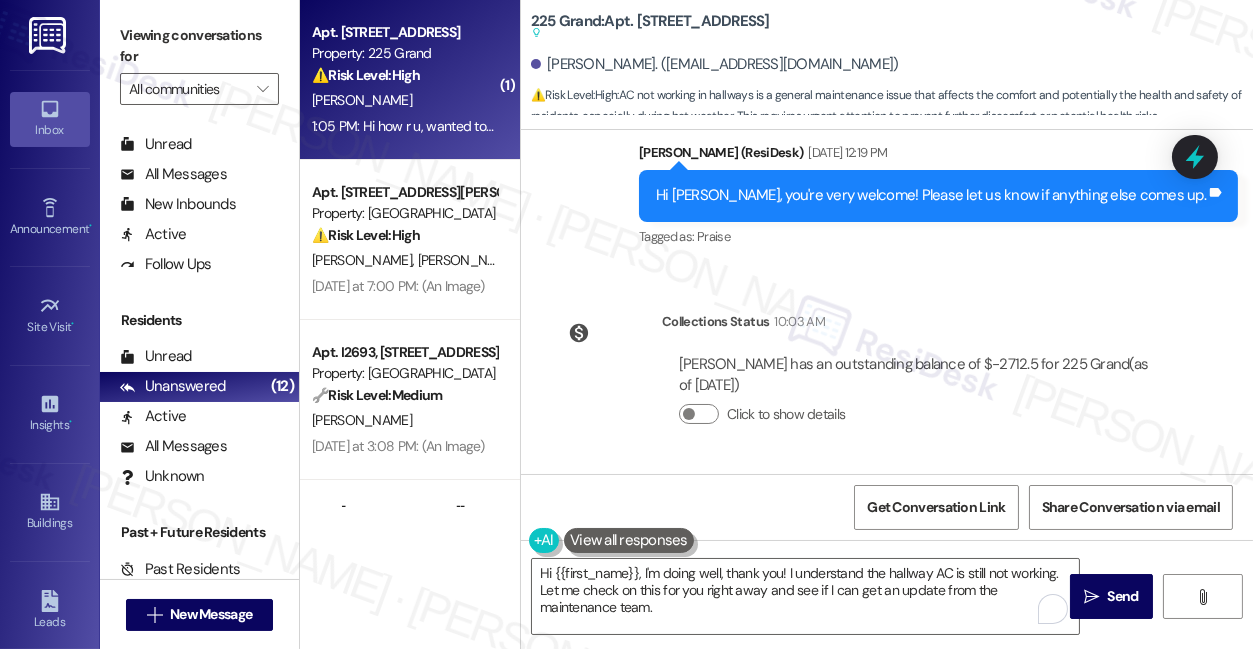 click on "[PERSON_NAME] Question 1:05 PM" at bounding box center (800, 532) 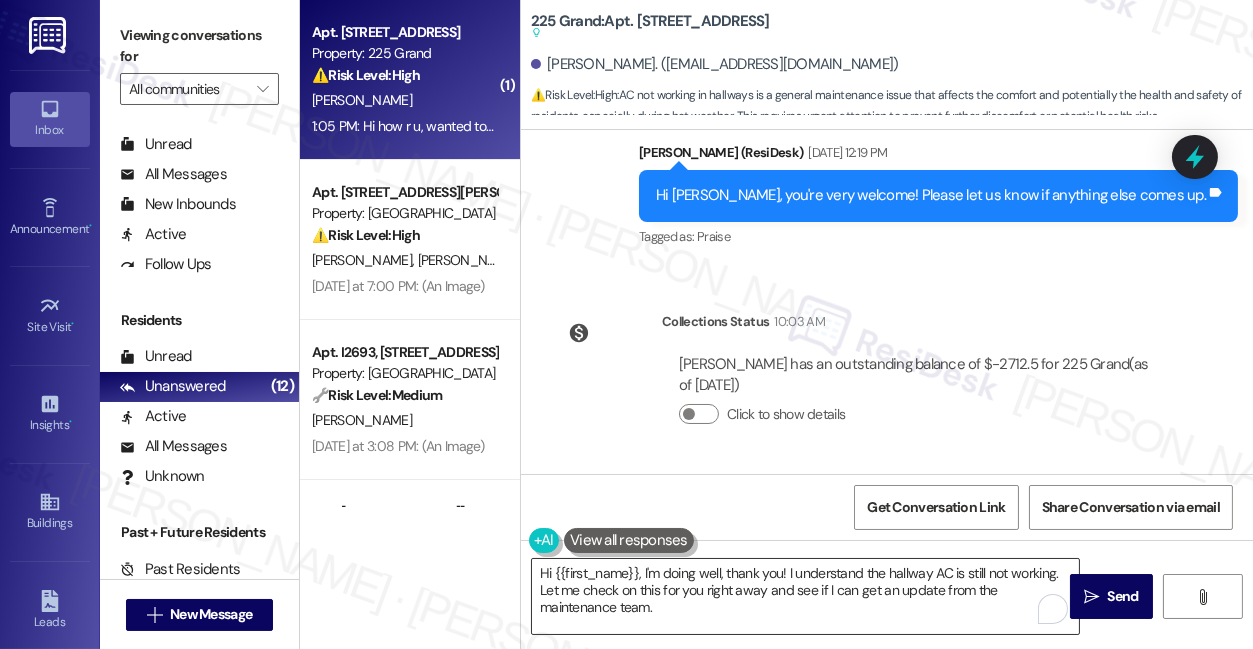 copy on "Gaurav" 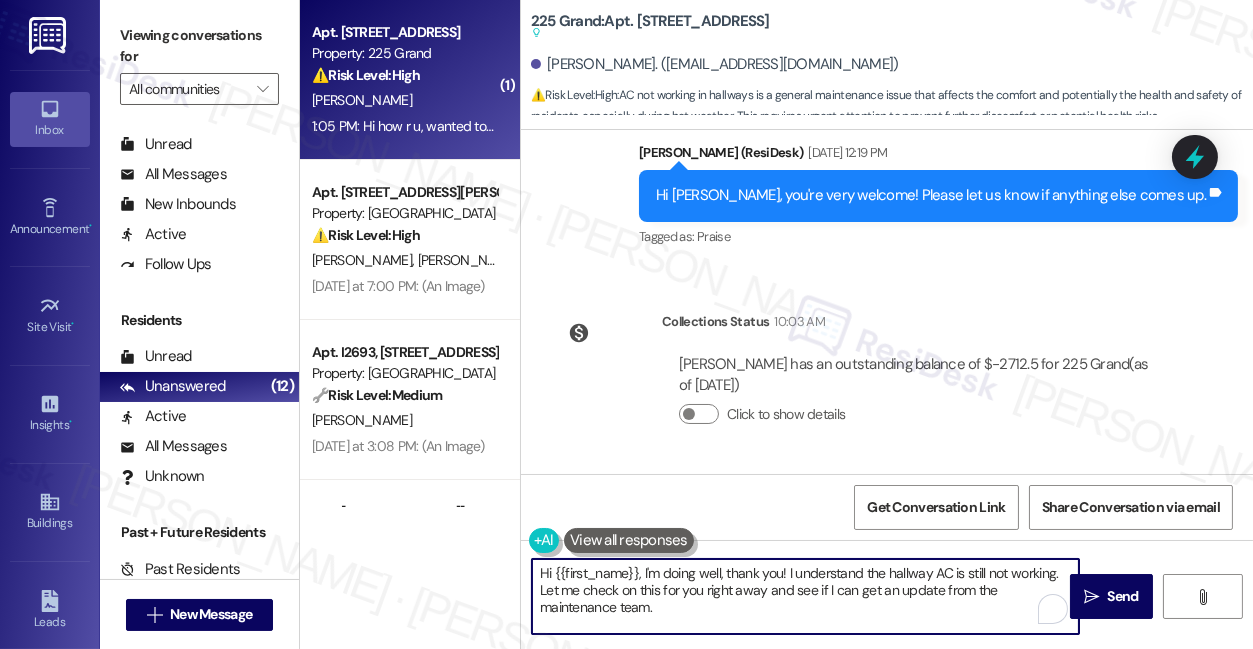 click on "Hi {{first_name}}, I'm doing well, thank you! I understand the hallway AC is still not working. Let me check on this for you right away and see if I can get an update from the maintenance team." at bounding box center [805, 596] 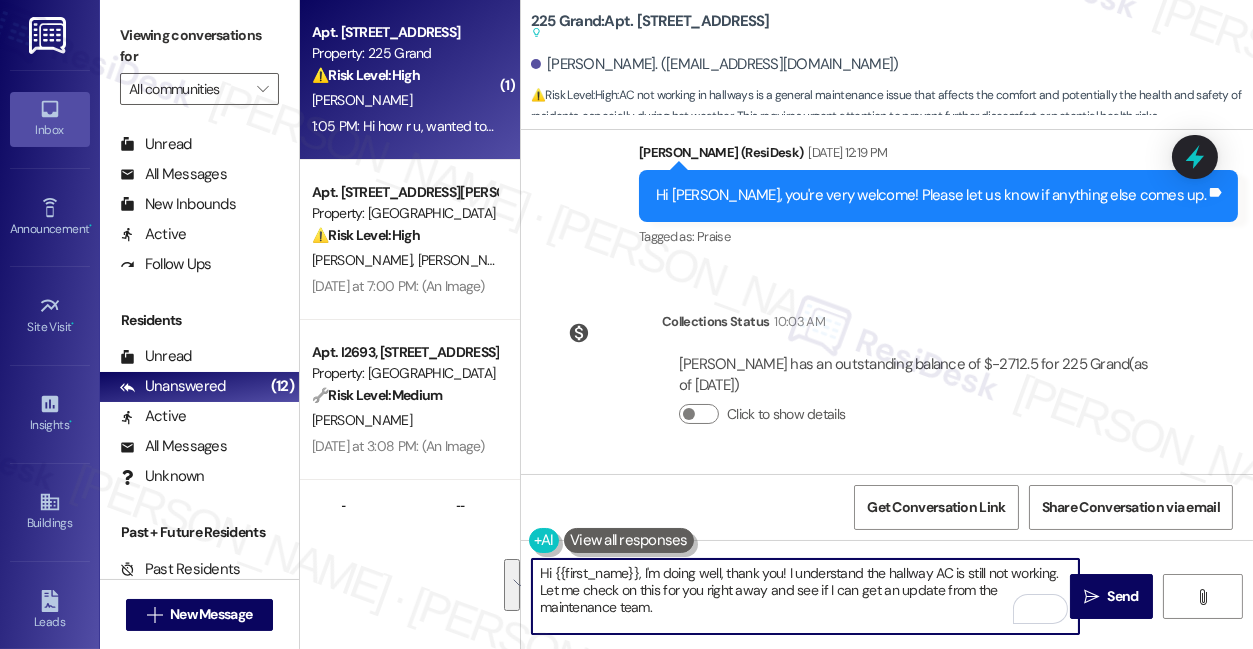 drag, startPoint x: 694, startPoint y: 606, endPoint x: 787, endPoint y: 572, distance: 99.0202 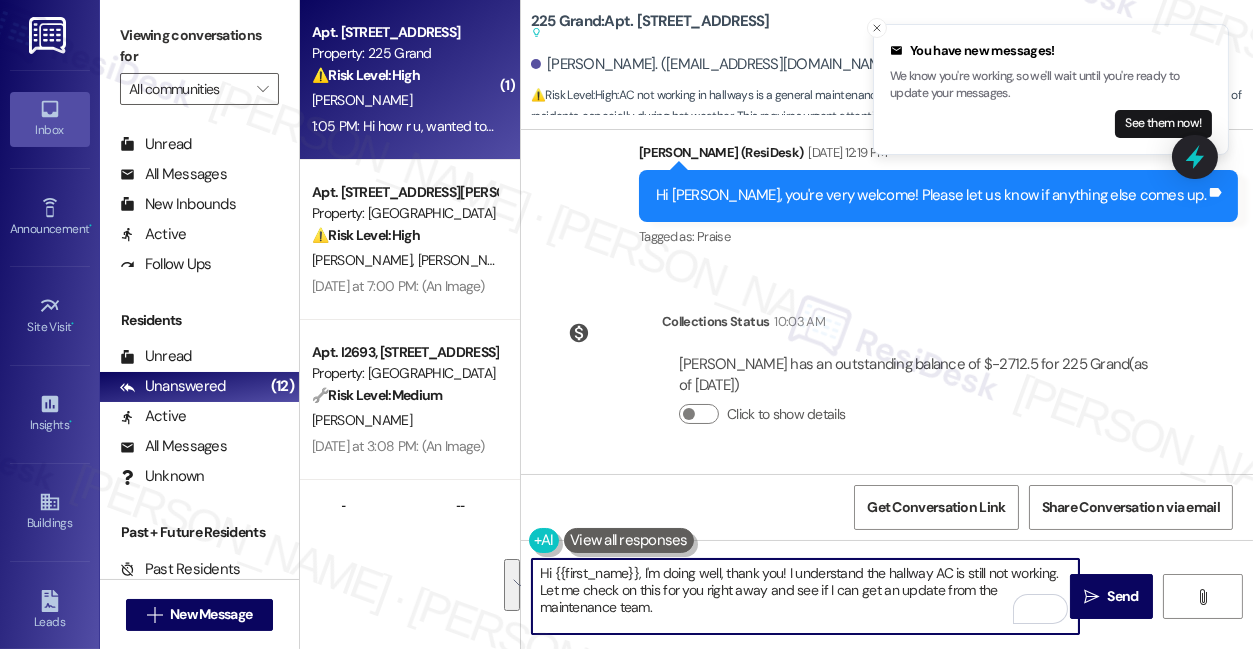 click on "Hi {{first_name}}, I'm doing well, thank you! I understand the hallway AC is still not working. Let me check on this for you right away and see if I can get an update from the maintenance team." at bounding box center (805, 596) 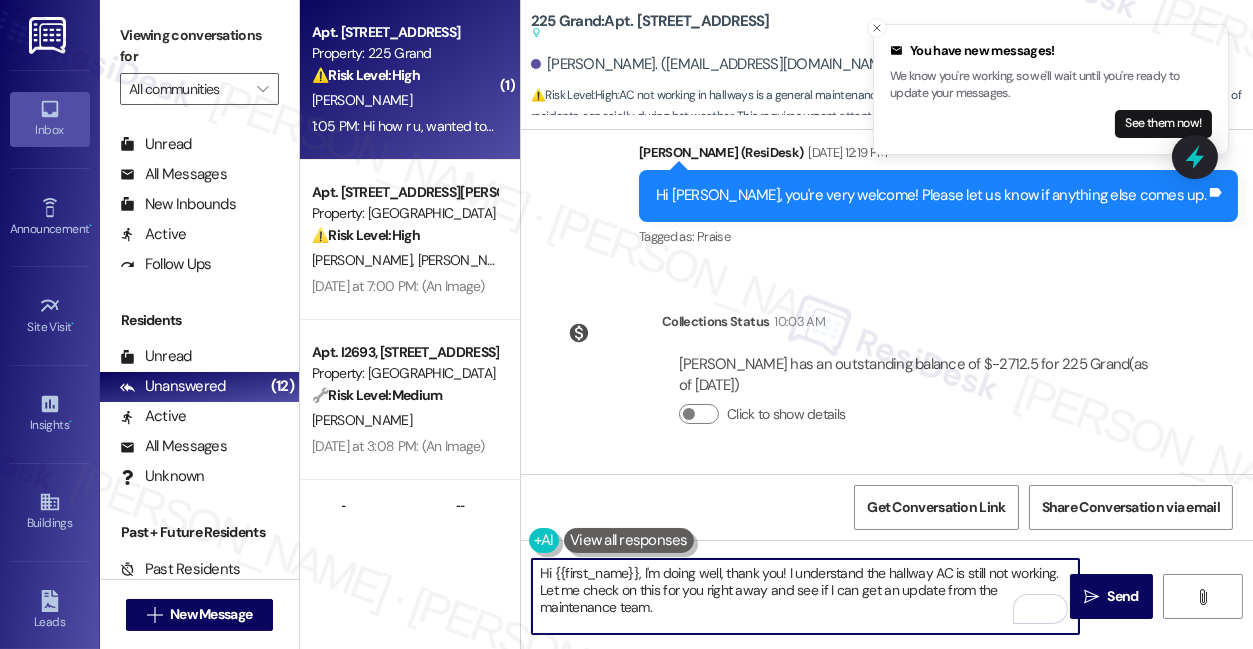 click on "Hi {{first_name}}, I'm doing well, thank you! I understand the hallway AC is still not working. Let me check on this for you right away and see if I can get an update from the maintenance team." at bounding box center [805, 596] 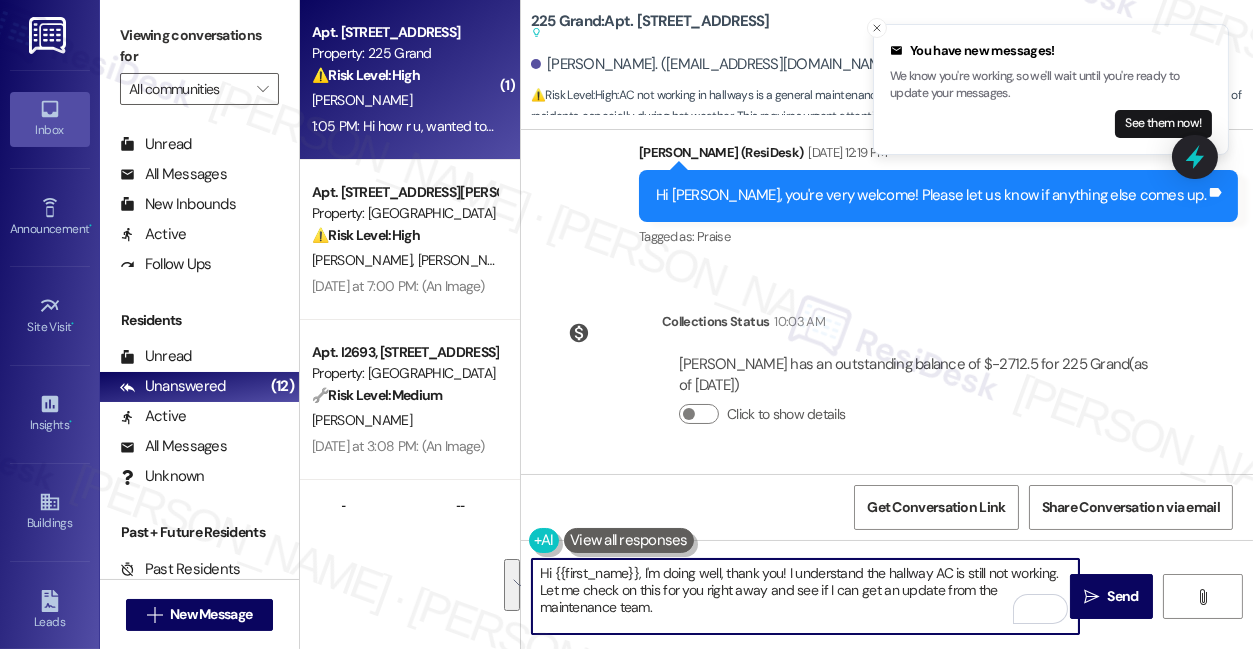 click on "225 Grand:  Apt. [STREET_ADDRESS]   Suggested actions and notes available for this message and will show as you scroll through." at bounding box center [650, 27] 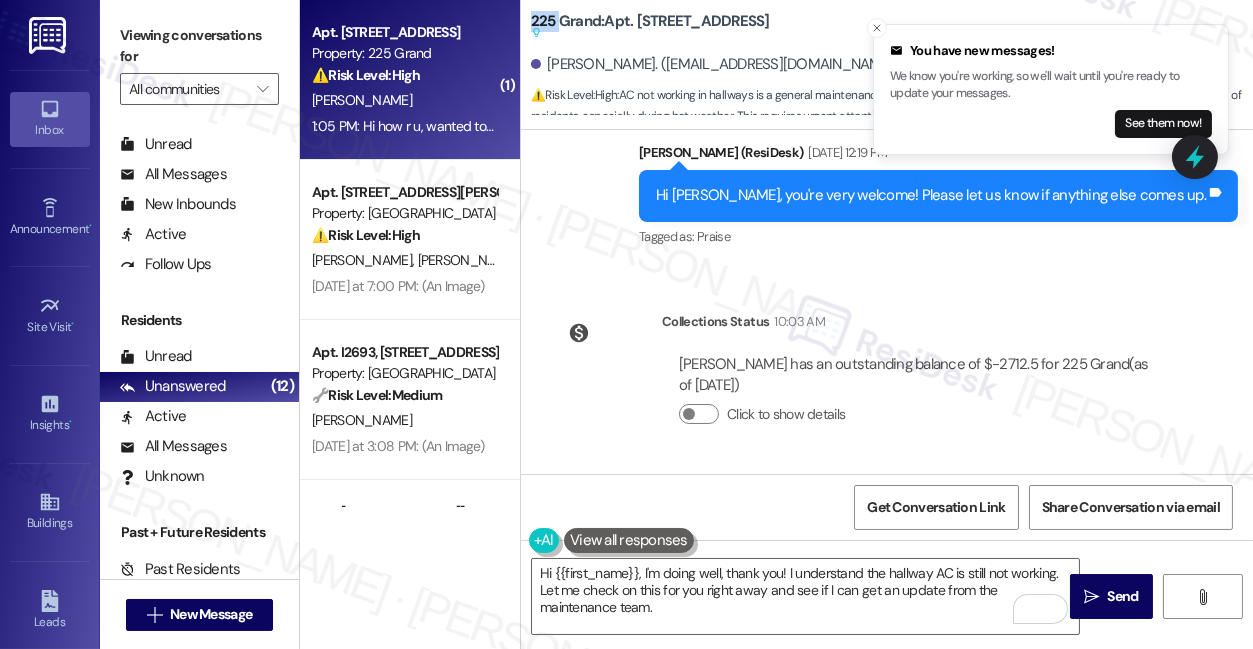click on "225 Grand:  Apt. [STREET_ADDRESS]   Suggested actions and notes available for this message and will show as you scroll through." at bounding box center (650, 27) 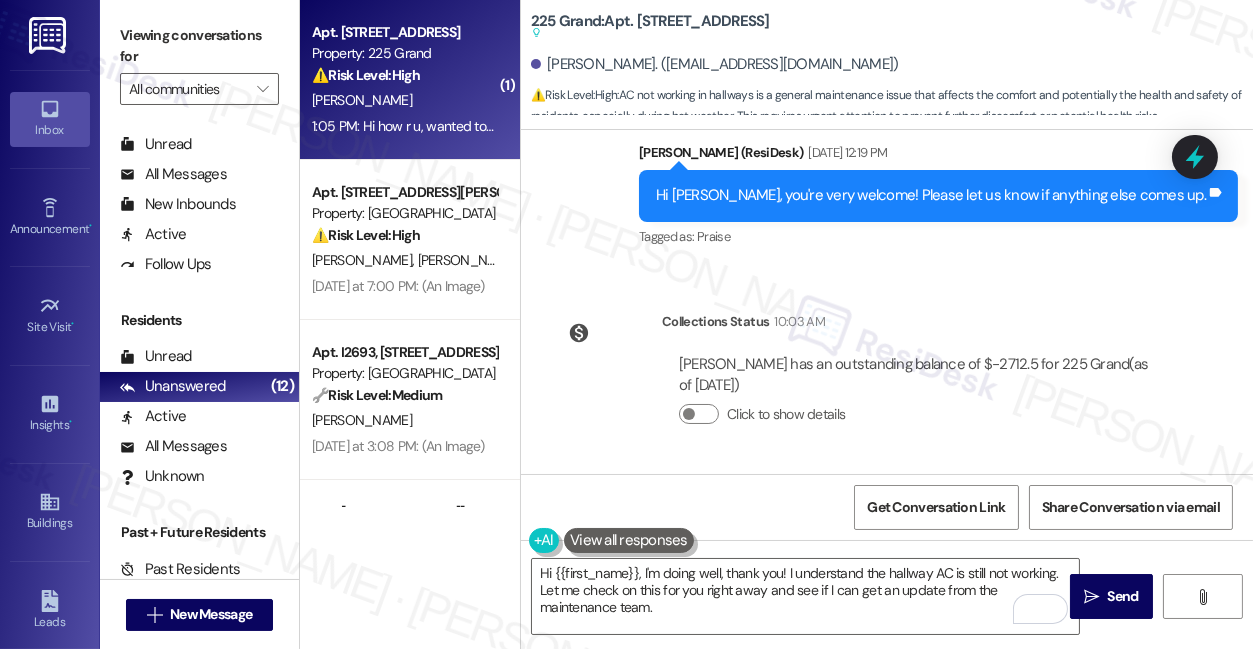 click on "Viewing conversations for" at bounding box center (199, 46) 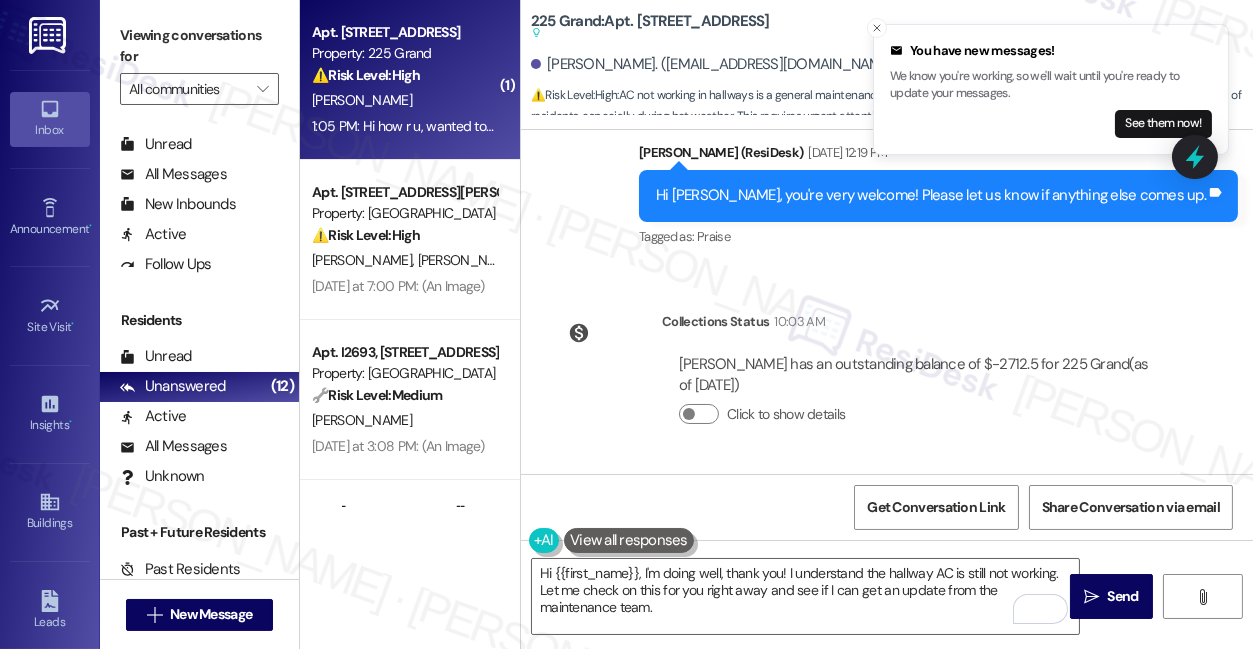 click on "Tagged as:   Heat or a/c ,  Click to highlight conversations about Heat or a/c High risk ,  Click to highlight conversations about High risk Maintenance request Click to highlight conversations about Maintenance request" at bounding box center (800, 614) 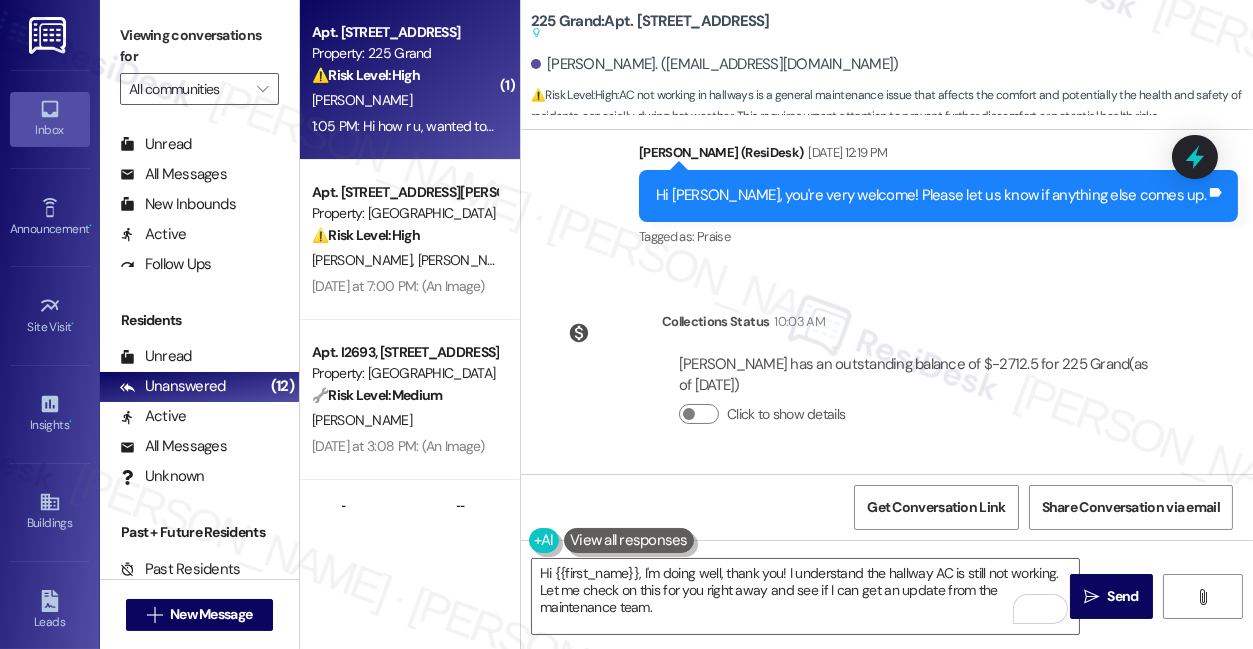 click on "Viewing conversations for" at bounding box center [199, 46] 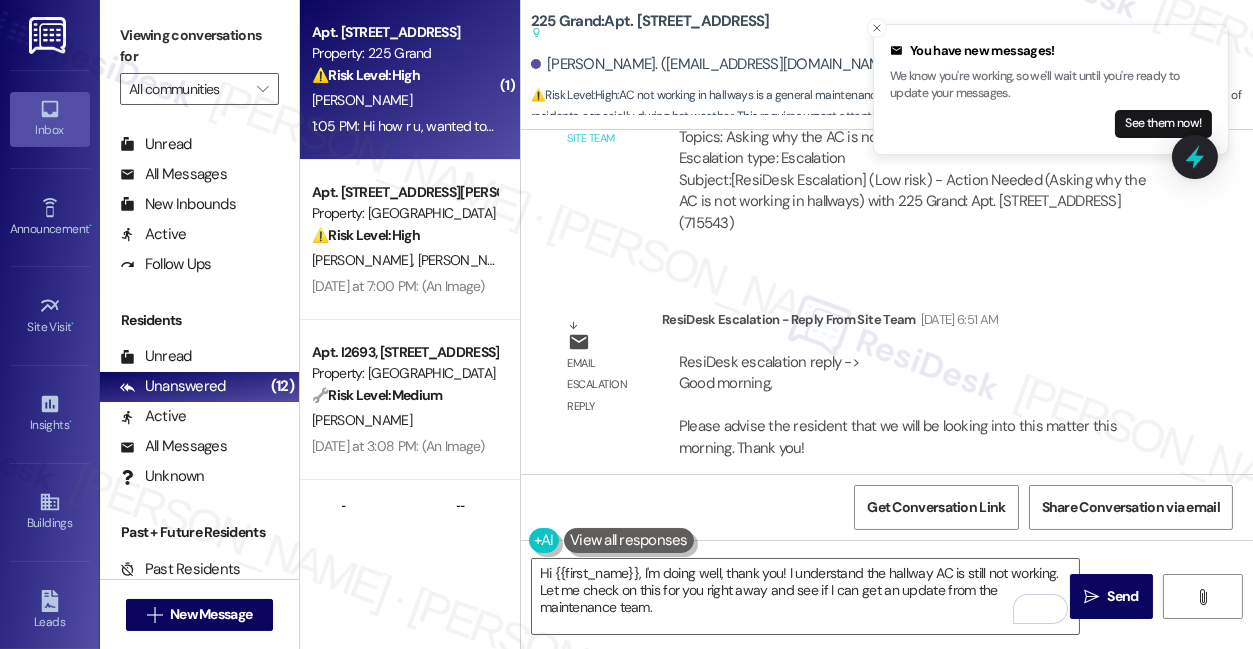 scroll, scrollTop: 35368, scrollLeft: 0, axis: vertical 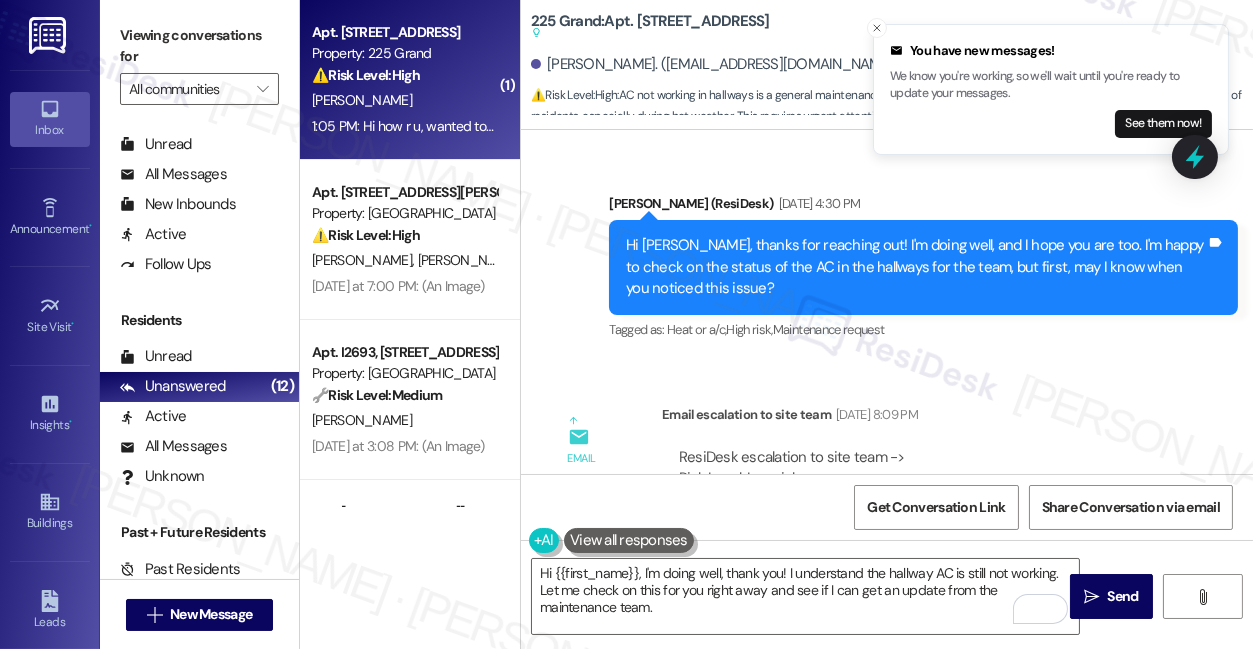 drag, startPoint x: 815, startPoint y: 313, endPoint x: 933, endPoint y: 312, distance: 118.004234 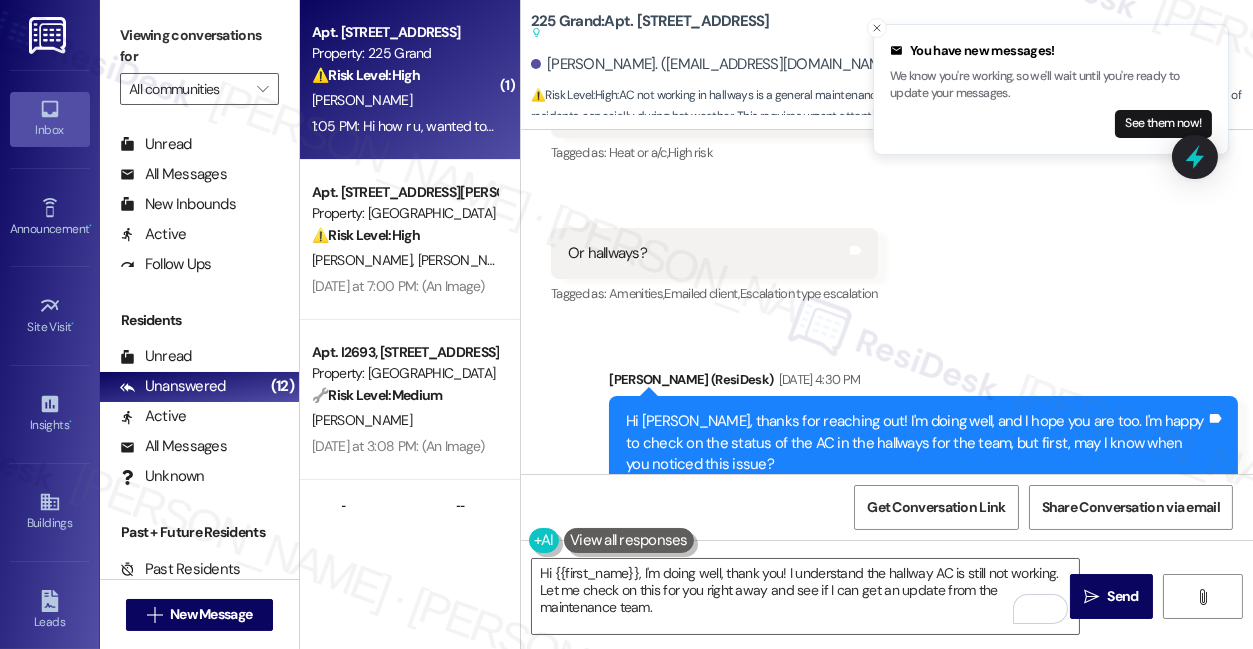 scroll, scrollTop: 35186, scrollLeft: 0, axis: vertical 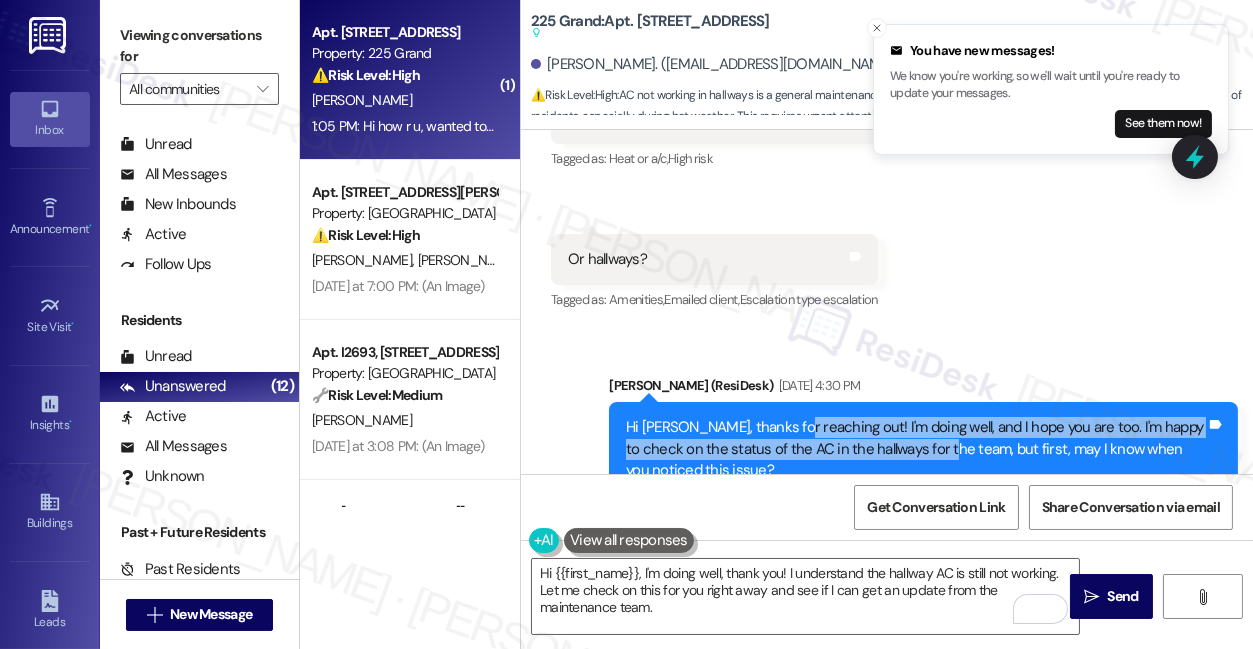 drag, startPoint x: 787, startPoint y: 246, endPoint x: 941, endPoint y: 269, distance: 155.70805 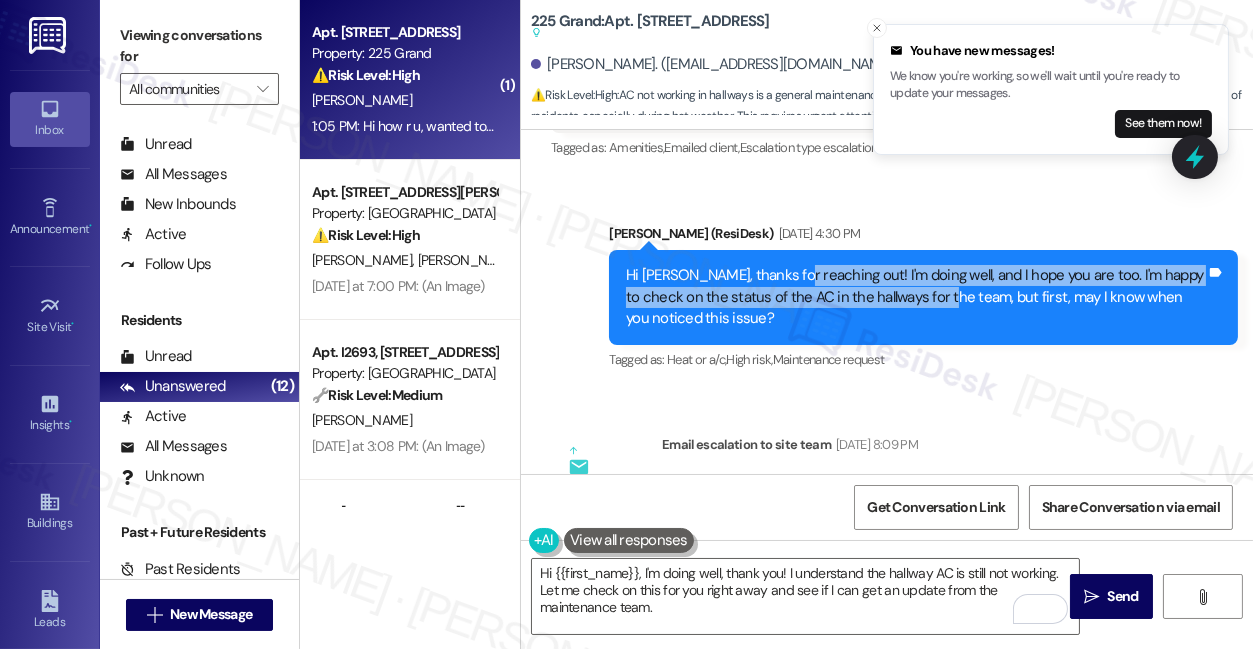 scroll, scrollTop: 35368, scrollLeft: 0, axis: vertical 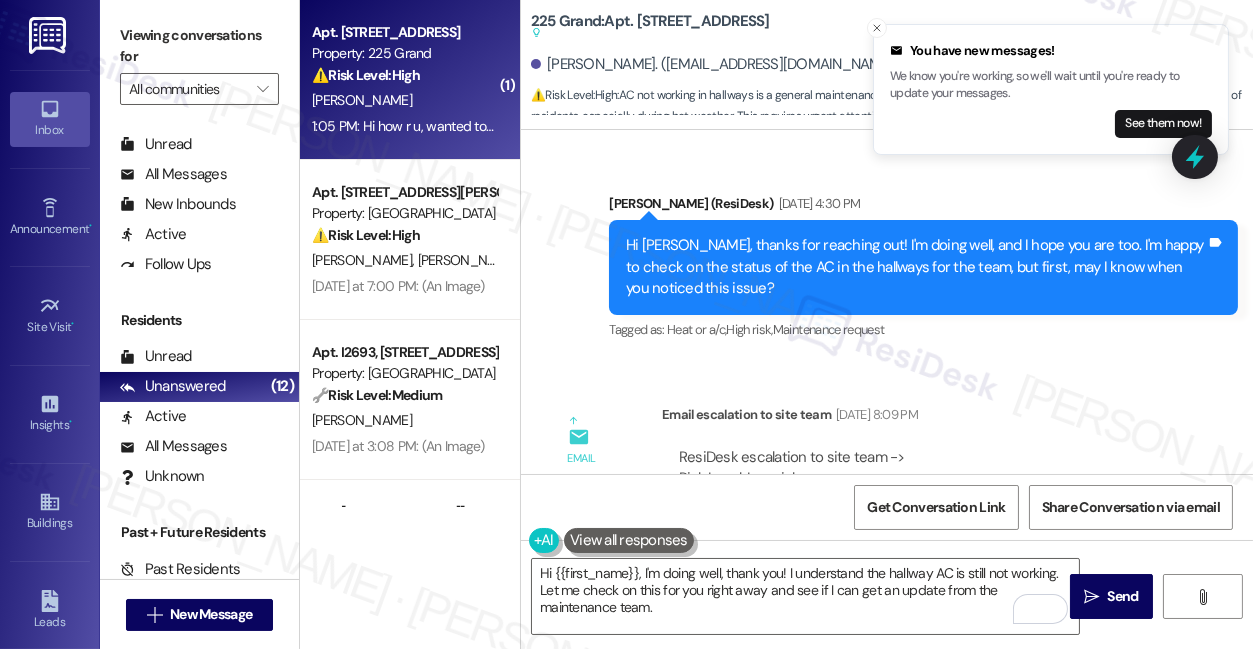 drag, startPoint x: 752, startPoint y: 309, endPoint x: 1034, endPoint y: 323, distance: 282.3473 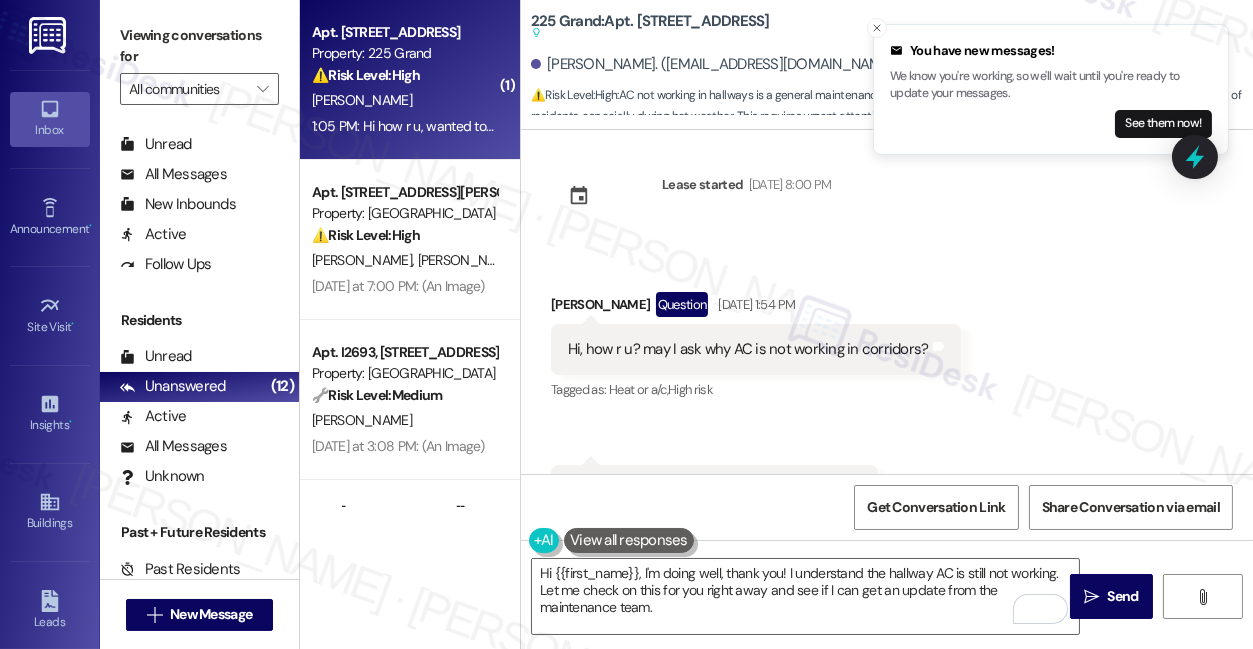 scroll, scrollTop: 34822, scrollLeft: 0, axis: vertical 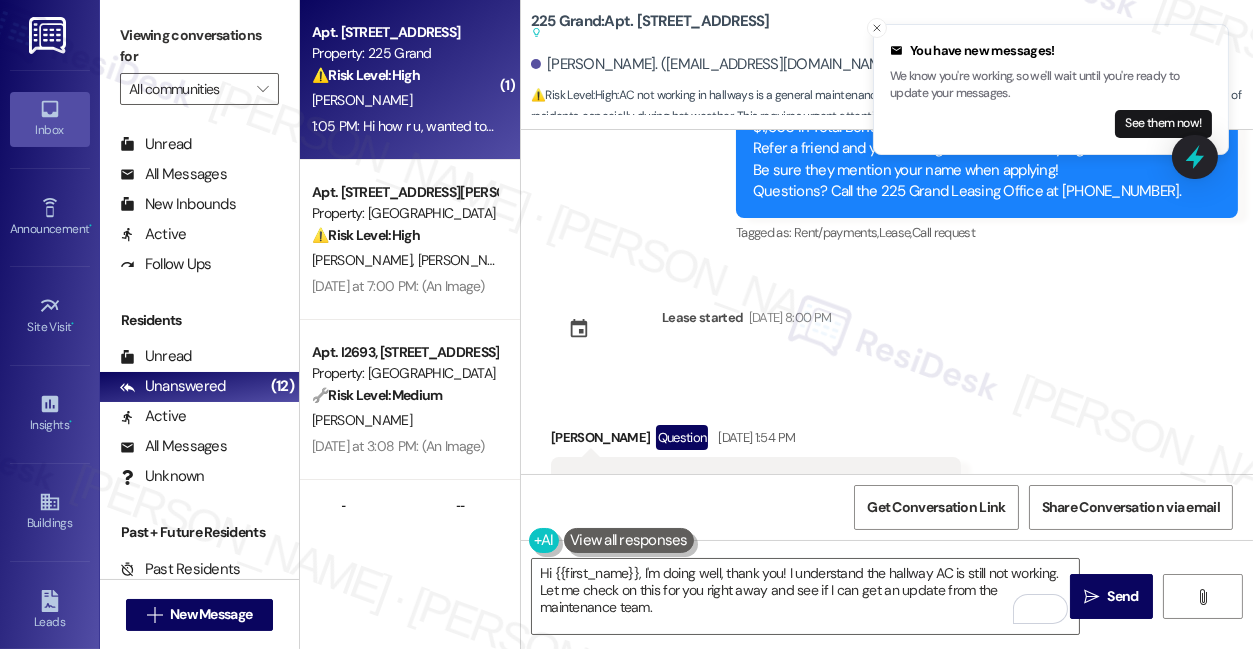 click on "Hi, how r u? may I ask why AC is not working in corridors?" at bounding box center (748, 482) 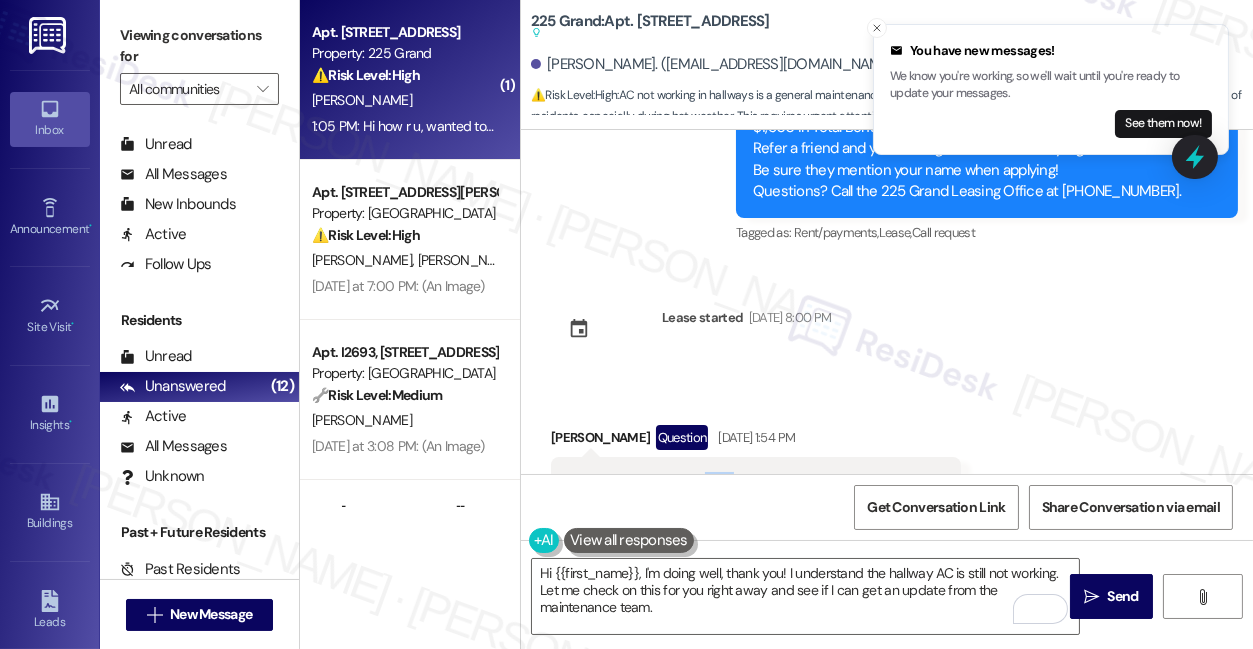 click on "Hi, how r u? may I ask why AC is not working in corridors?" at bounding box center [748, 482] 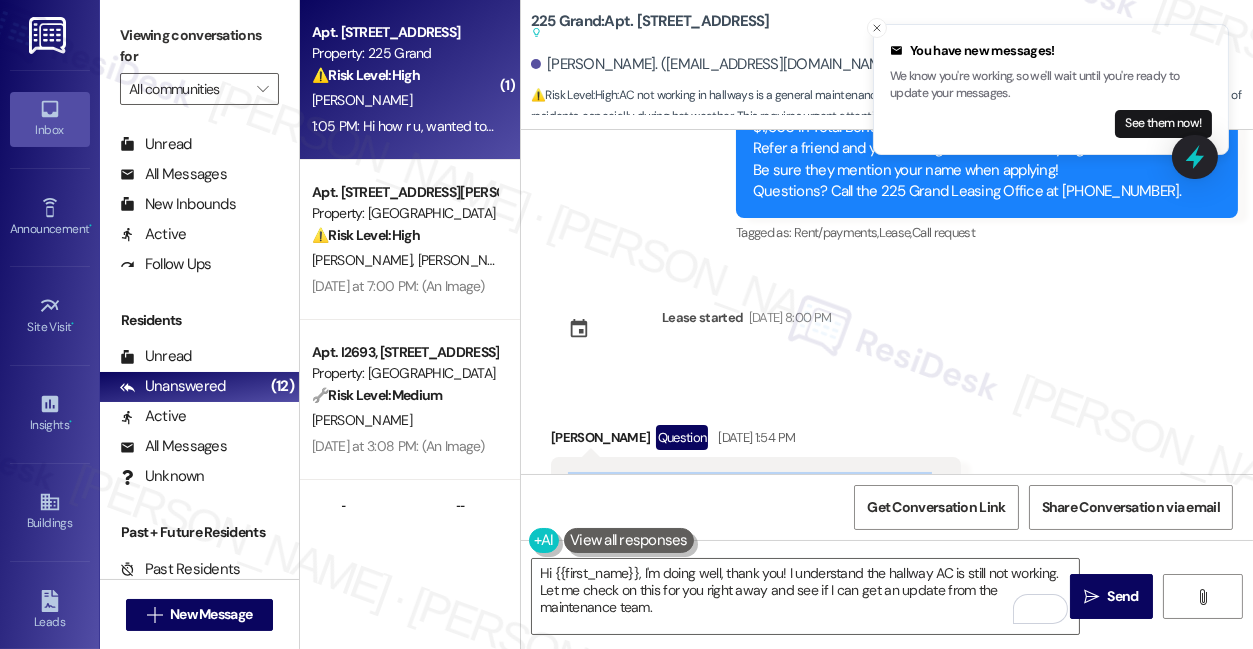click on "Hi, how r u? may I ask why AC is not working in corridors?" at bounding box center (748, 482) 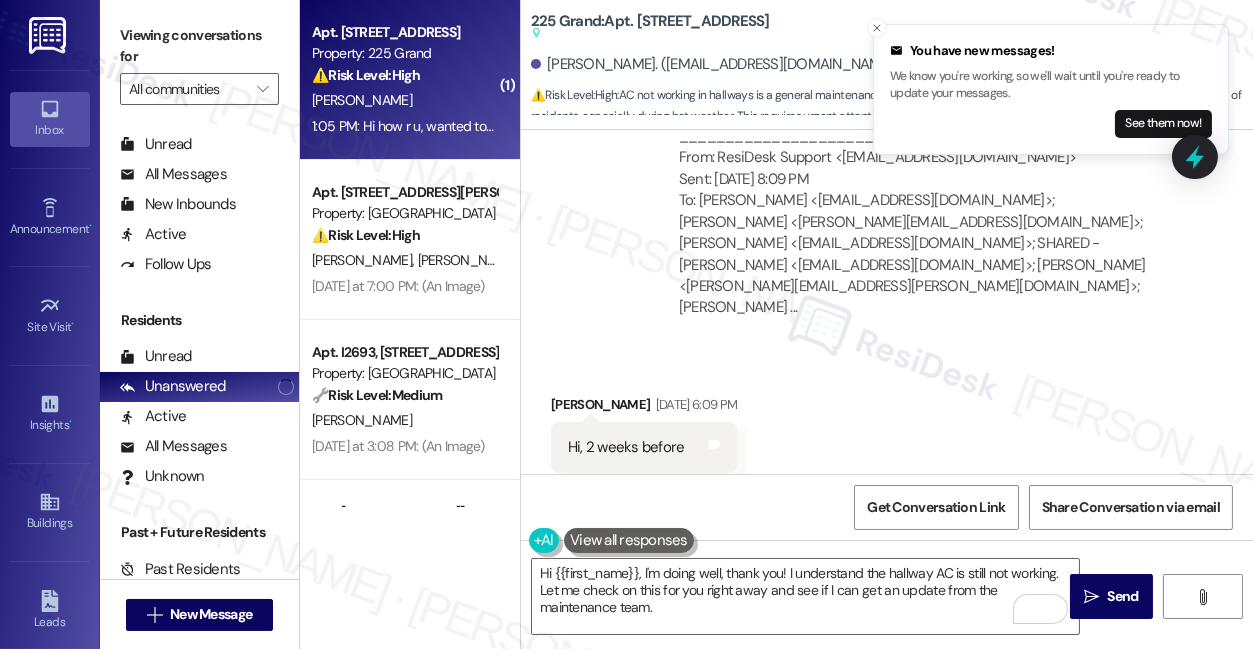 scroll, scrollTop: 36095, scrollLeft: 0, axis: vertical 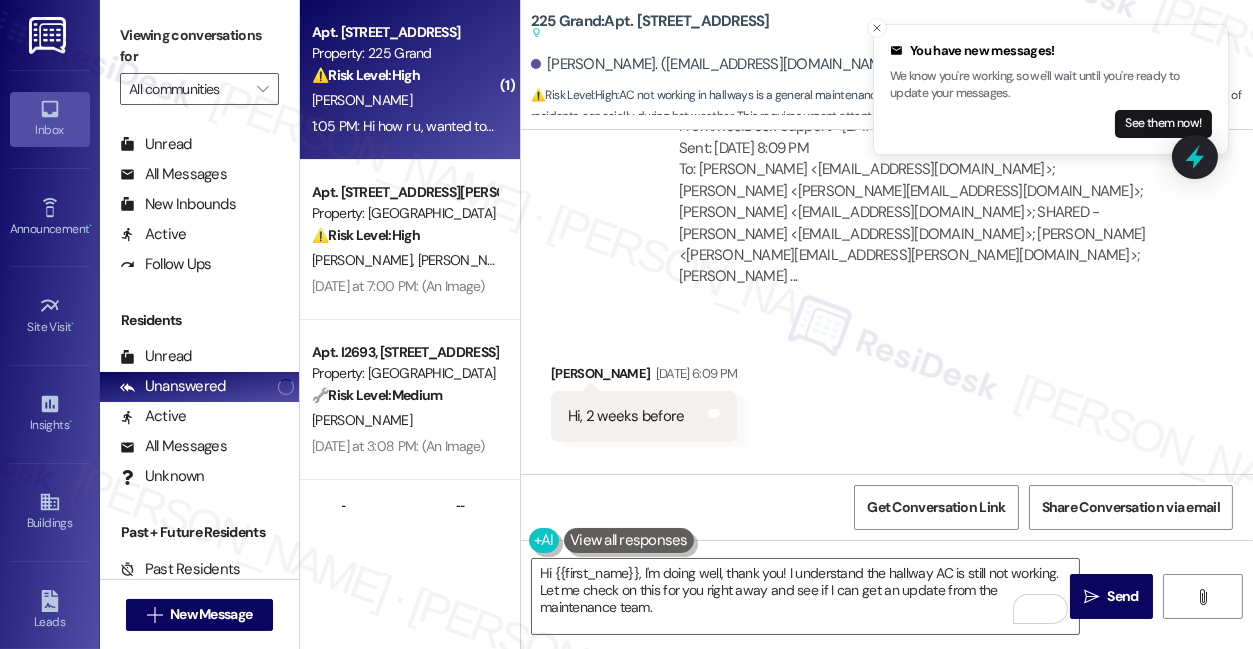 click on "Hey [PERSON_NAME], we appreciate your text! We'll be back at 11AM to help you out. If it's urgent, dial our emergency number. Take care!" at bounding box center (916, 566) 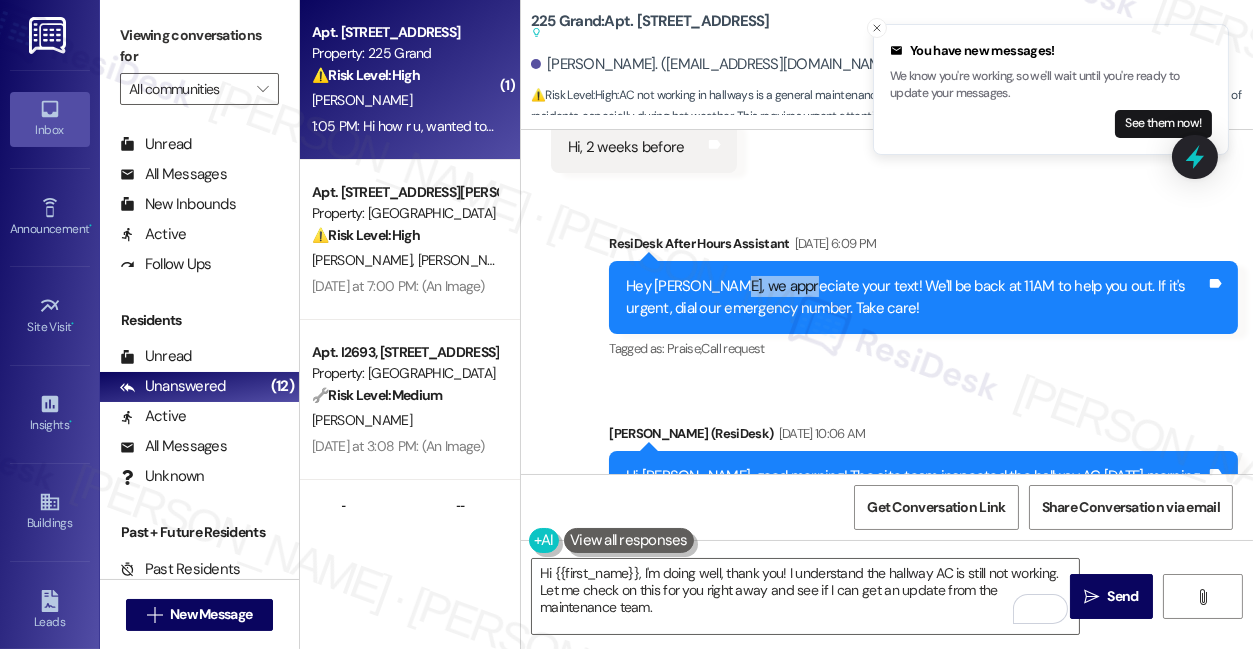 scroll, scrollTop: 36368, scrollLeft: 0, axis: vertical 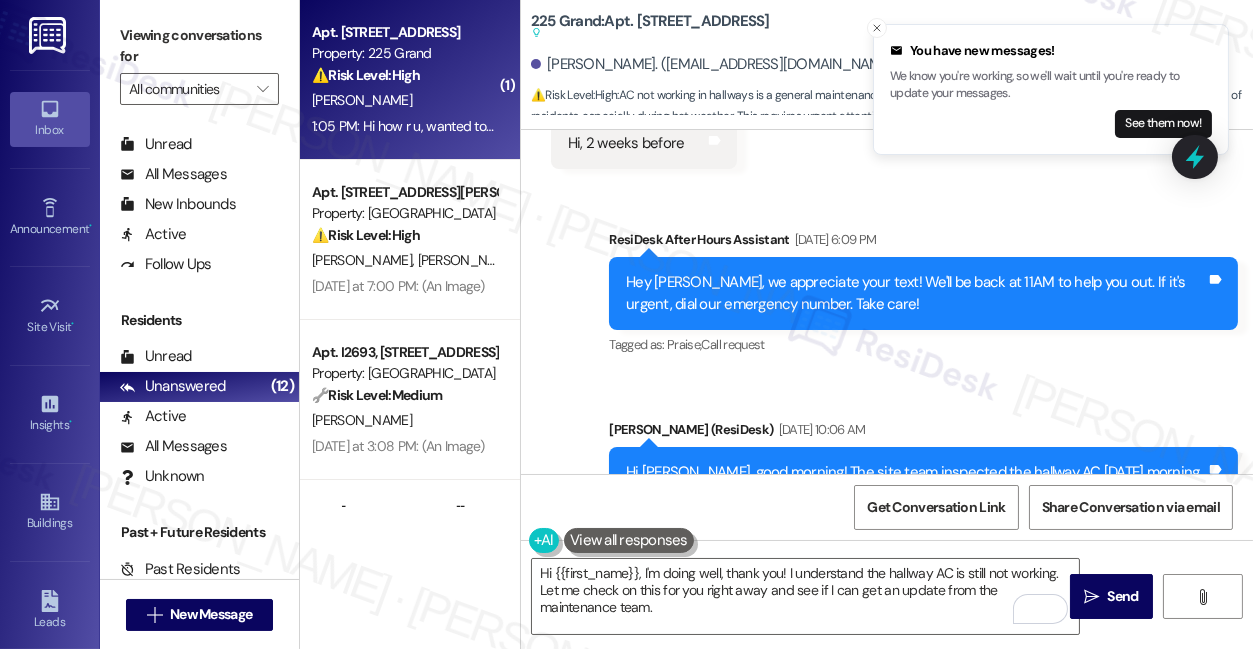 click on "Hi [PERSON_NAME], good morning! The site team inspected the hallway AC [DATE] morning. Please let us know if you’re still experiencing any issues." at bounding box center [916, 483] 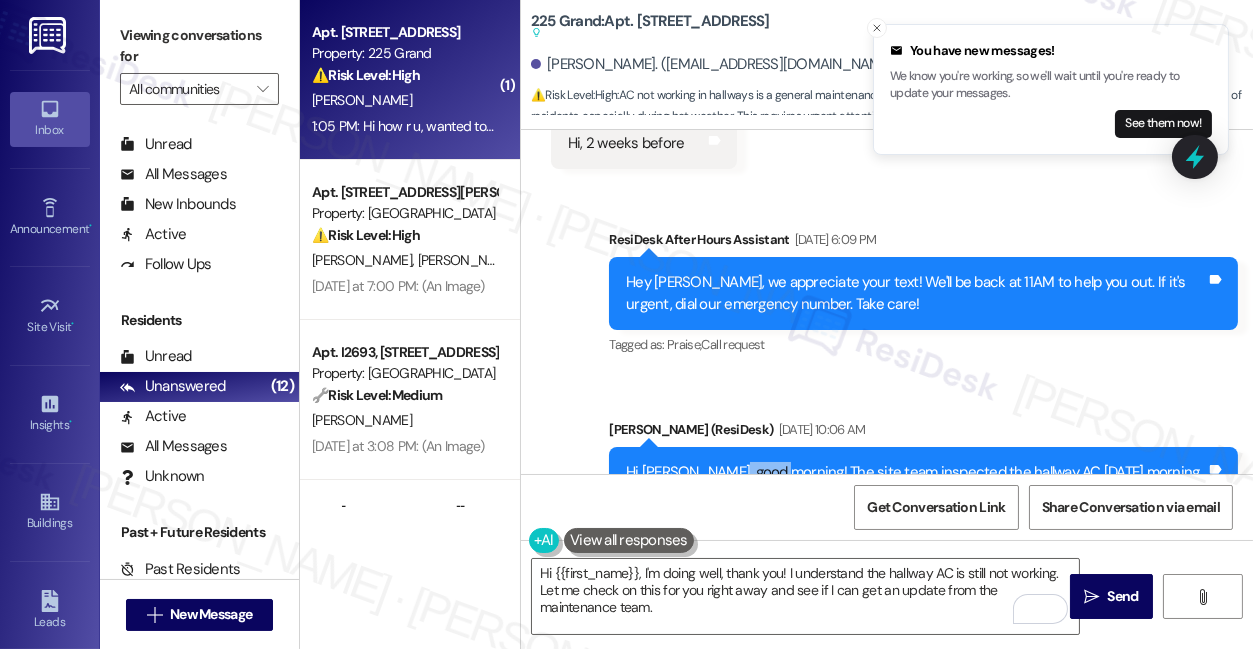 click on "Hi [PERSON_NAME], good morning! The site team inspected the hallway AC [DATE] morning. Please let us know if you’re still experiencing any issues." at bounding box center (916, 483) 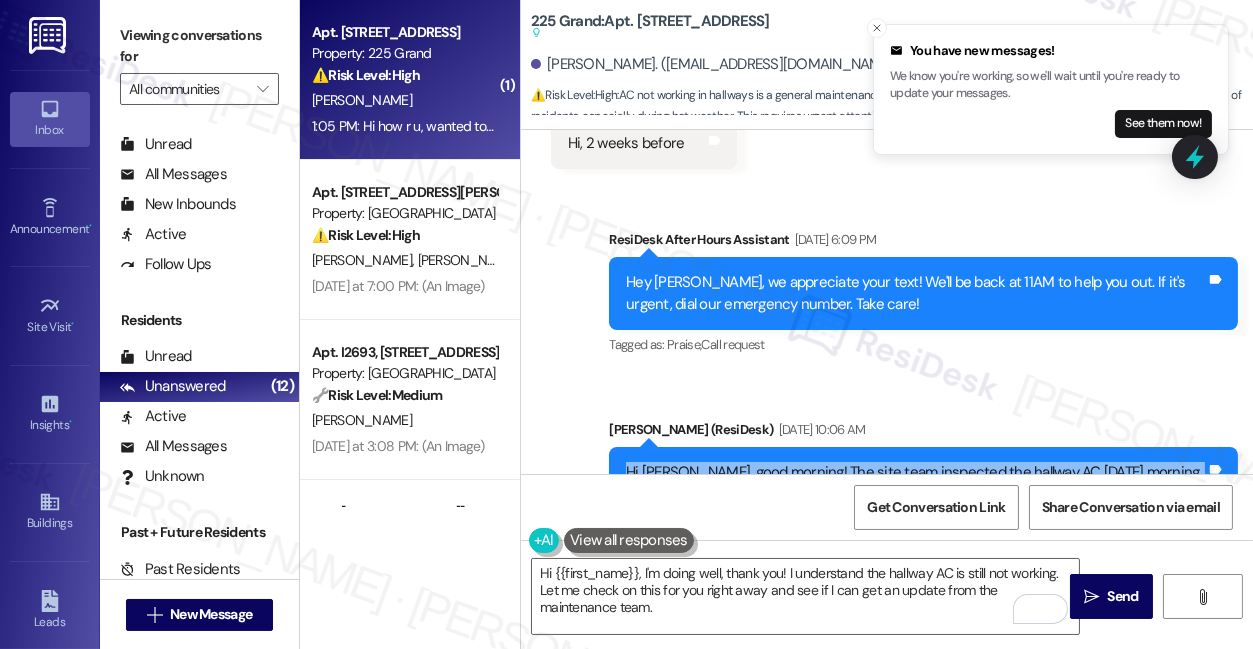 click on "Hi [PERSON_NAME], good morning! The site team inspected the hallway AC [DATE] morning. Please let us know if you’re still experiencing any issues." at bounding box center [916, 483] 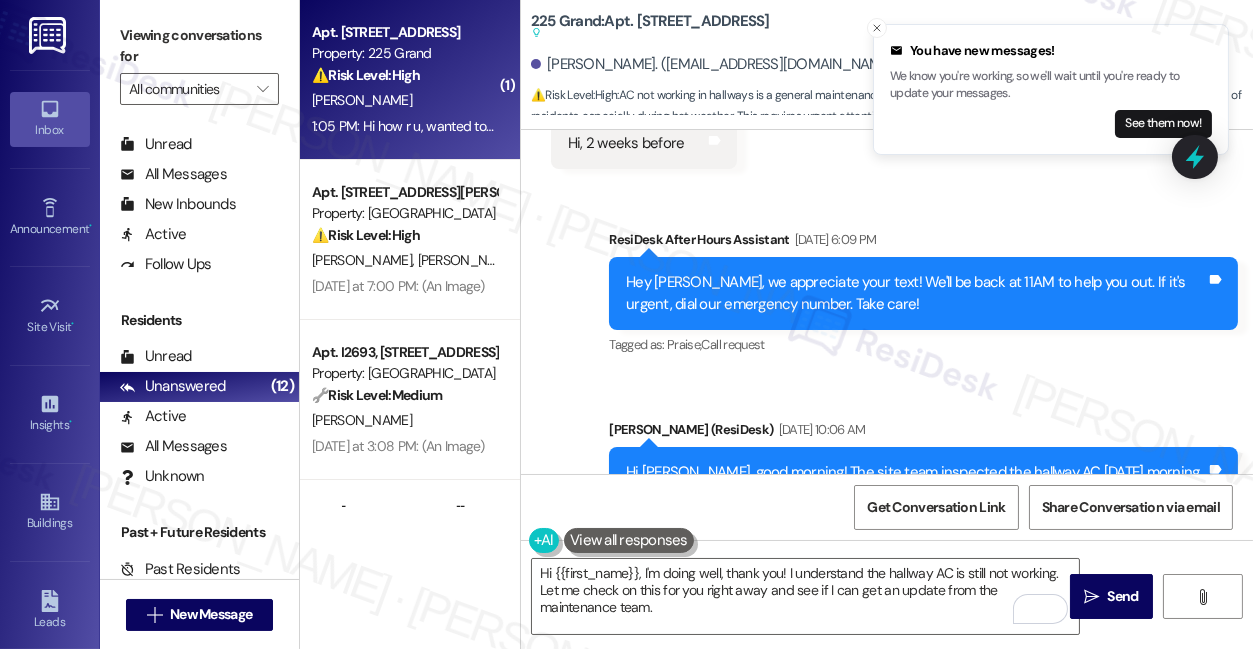 click on "Hi [PERSON_NAME], good morning! The site team inspected the hallway AC [DATE] morning. Please let us know if you’re still experiencing any issues." at bounding box center (916, 483) 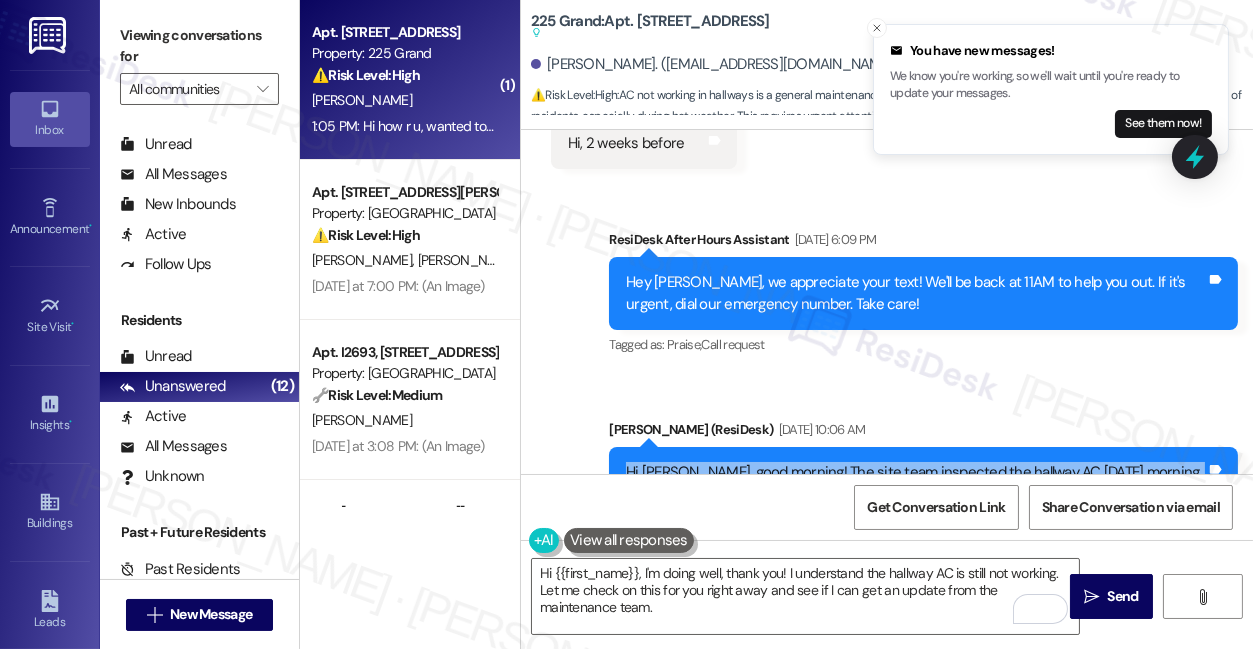 click on "Hi [PERSON_NAME], good morning! The site team inspected the hallway AC [DATE] morning. Please let us know if you’re still experiencing any issues." at bounding box center (916, 483) 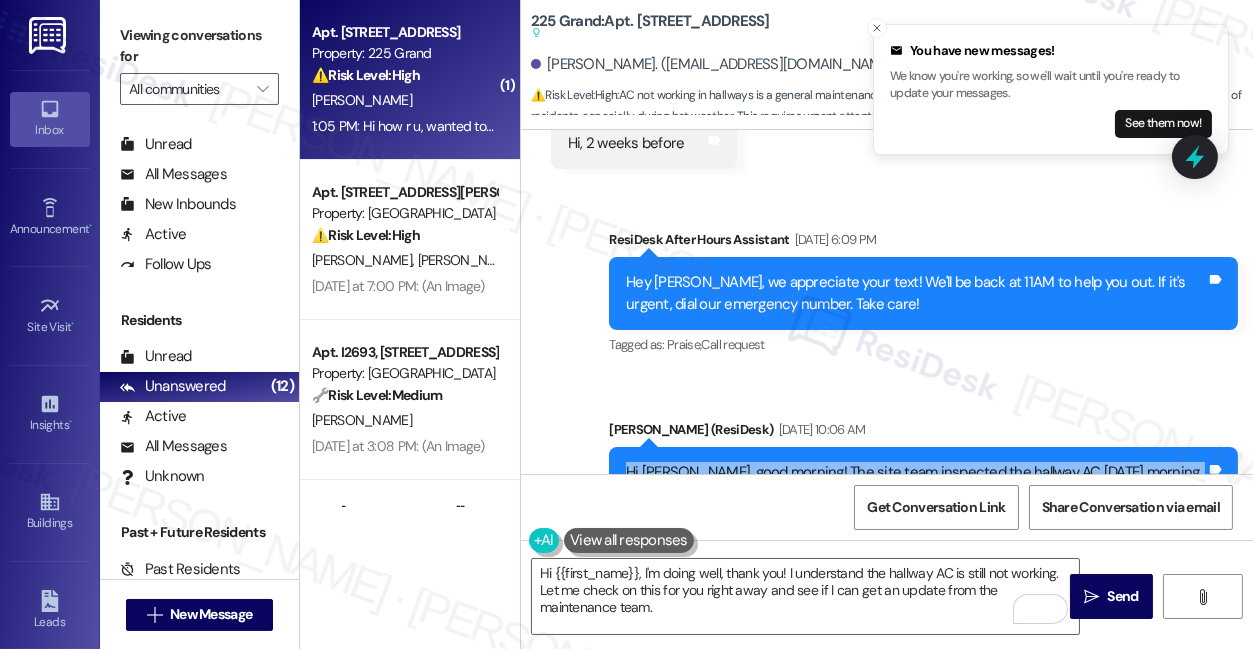 click on "Hi [PERSON_NAME], good morning! The site team inspected the hallway AC [DATE] morning. Please let us know if you’re still experiencing any issues." at bounding box center (916, 483) 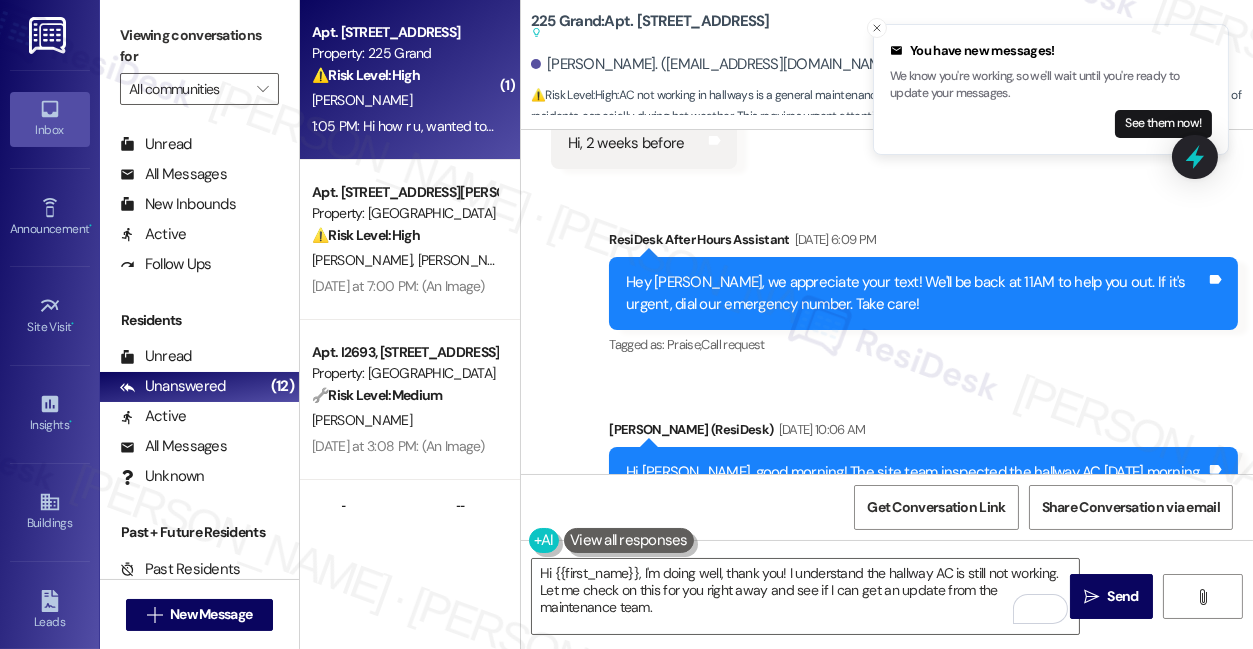 click on "Hi [PERSON_NAME], good morning! The site team inspected the hallway AC [DATE] morning. Please let us know if you’re still experiencing any issues." at bounding box center (916, 483) 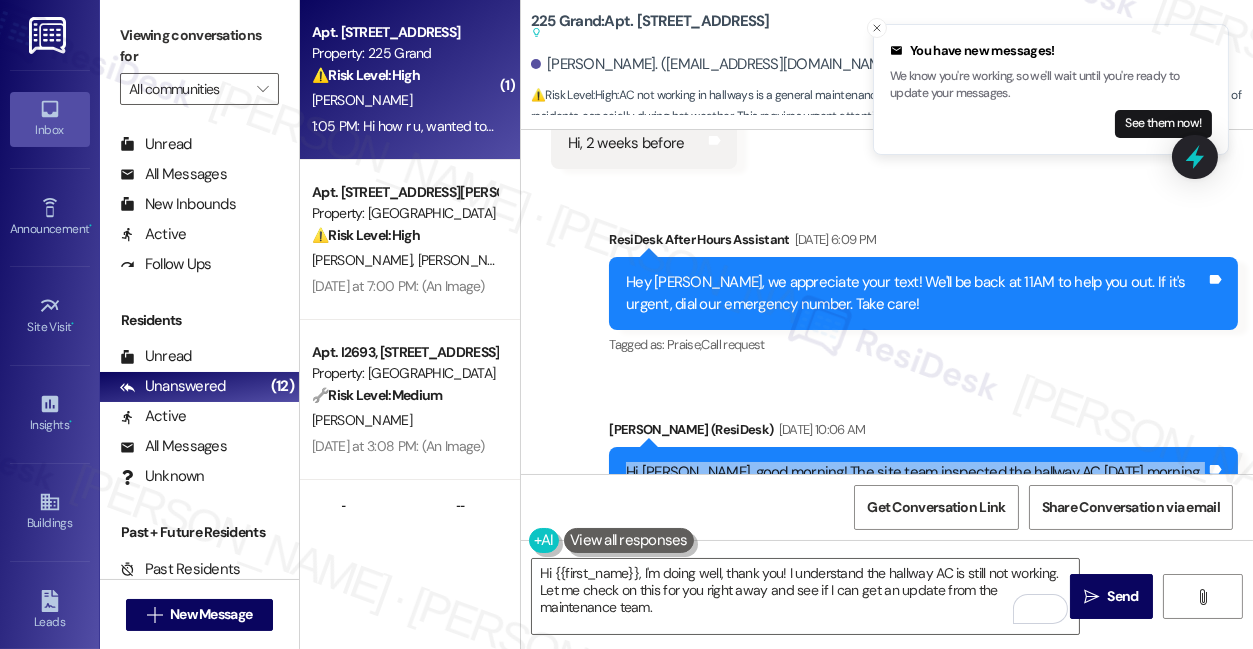 click on "Hi [PERSON_NAME], good morning! The site team inspected the hallway AC [DATE] morning. Please let us know if you’re still experiencing any issues." at bounding box center [916, 483] 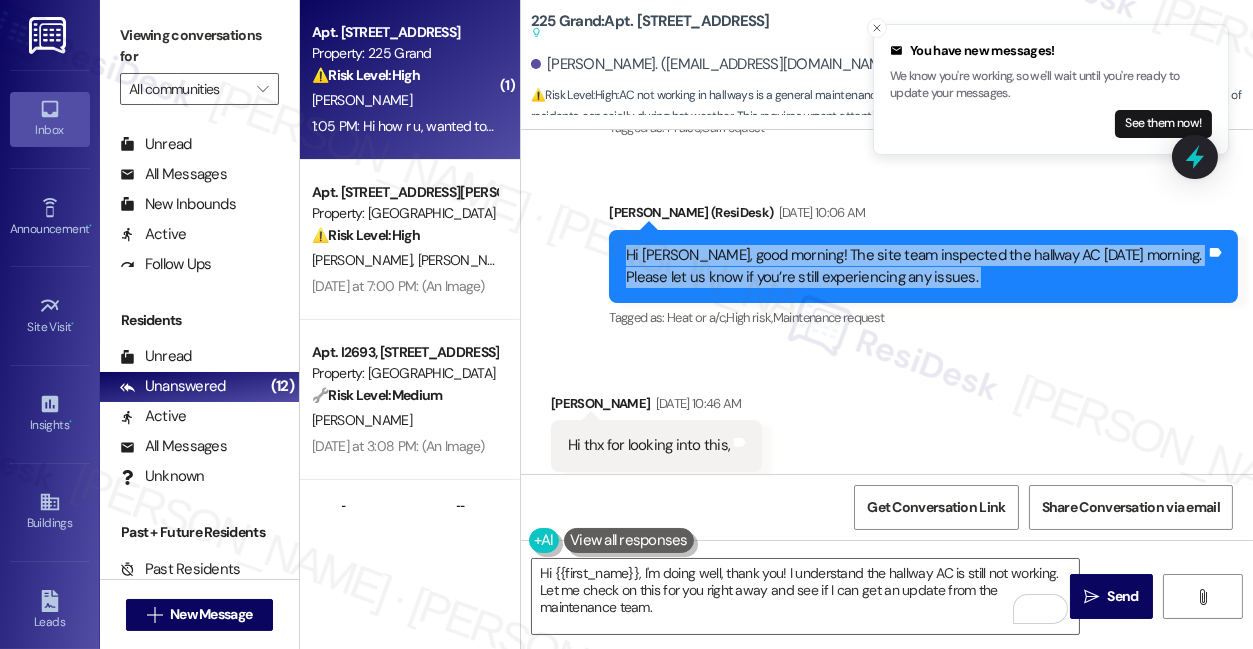 scroll, scrollTop: 36640, scrollLeft: 0, axis: vertical 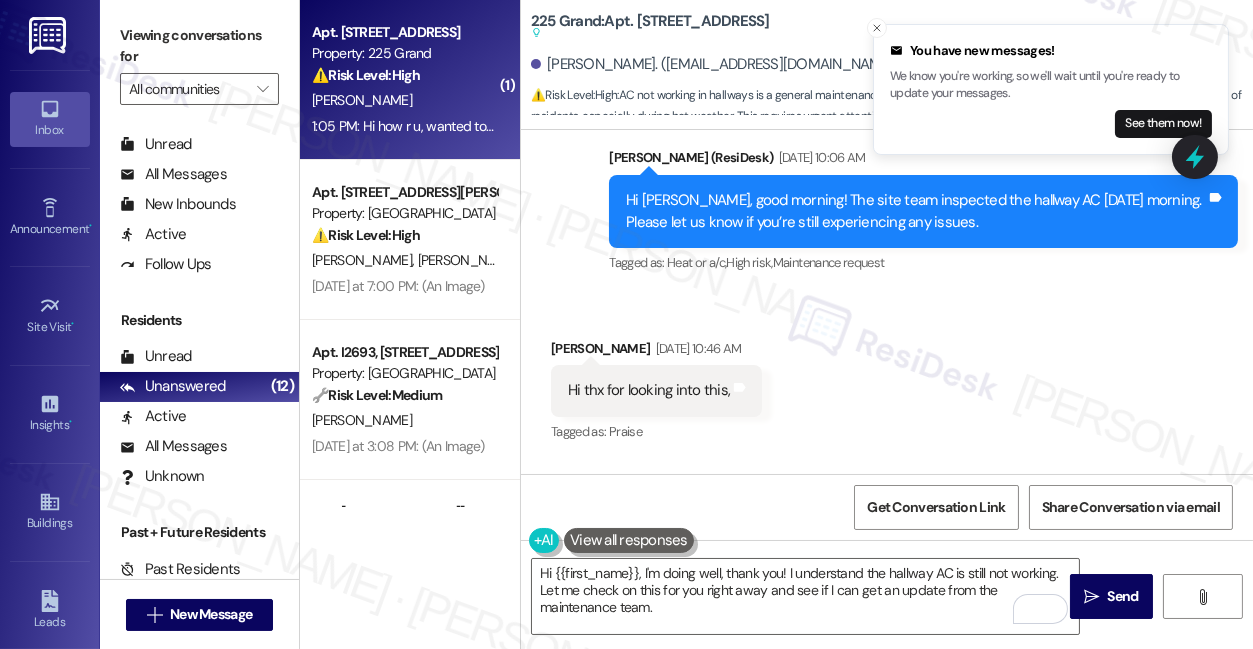 click on "Hi [PERSON_NAME], you're very welcome! Please let us know if anything else comes up." at bounding box center [931, 559] 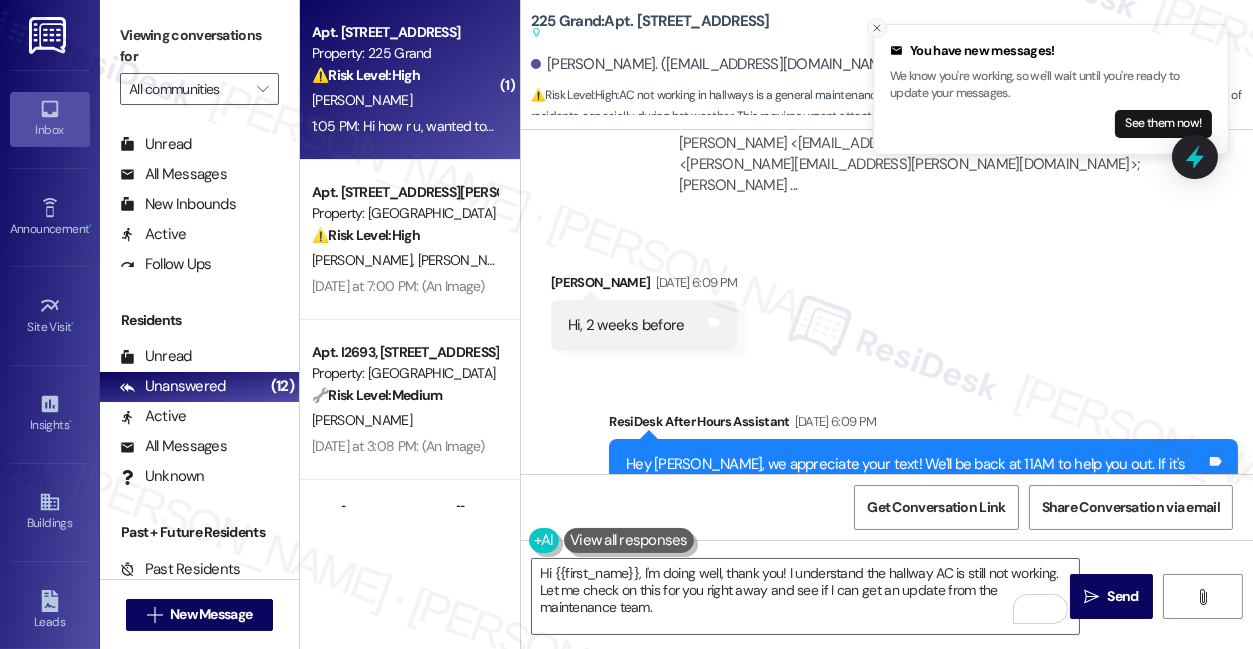 click 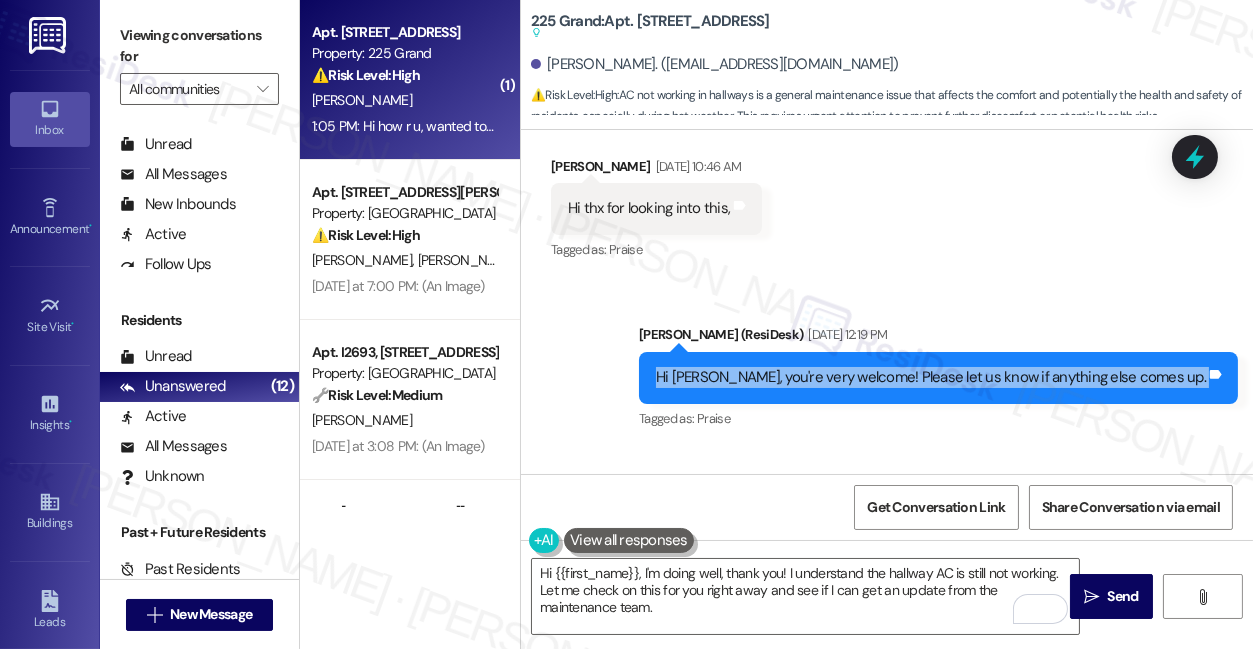 scroll, scrollTop: 37004, scrollLeft: 0, axis: vertical 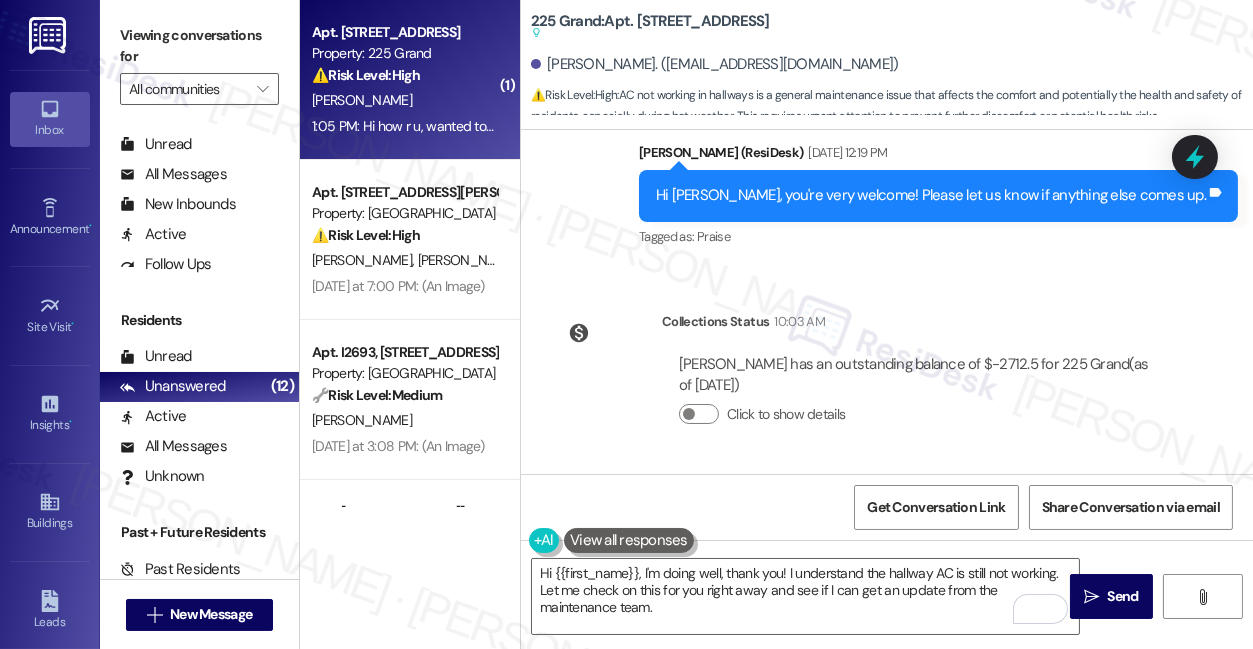 click on "Viewing conversations for" at bounding box center (199, 46) 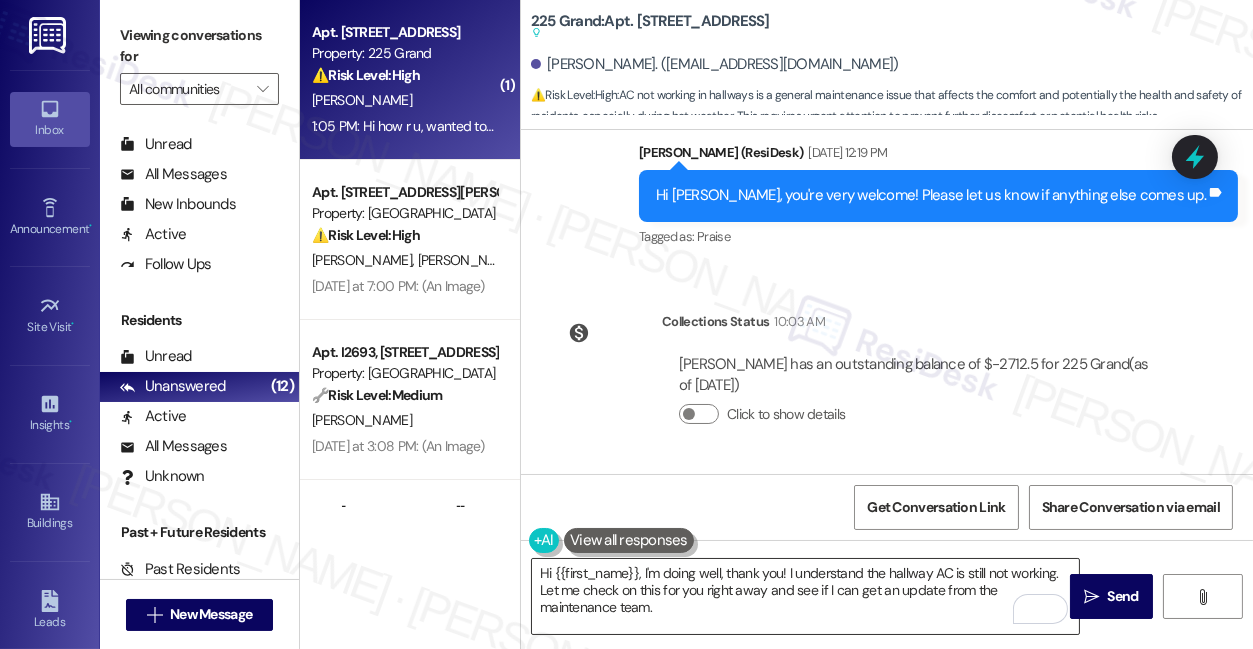 click on "Hi {{first_name}}, I'm doing well, thank you! I understand the hallway AC is still not working. Let me check on this for you right away and see if I can get an update from the maintenance team." at bounding box center [805, 596] 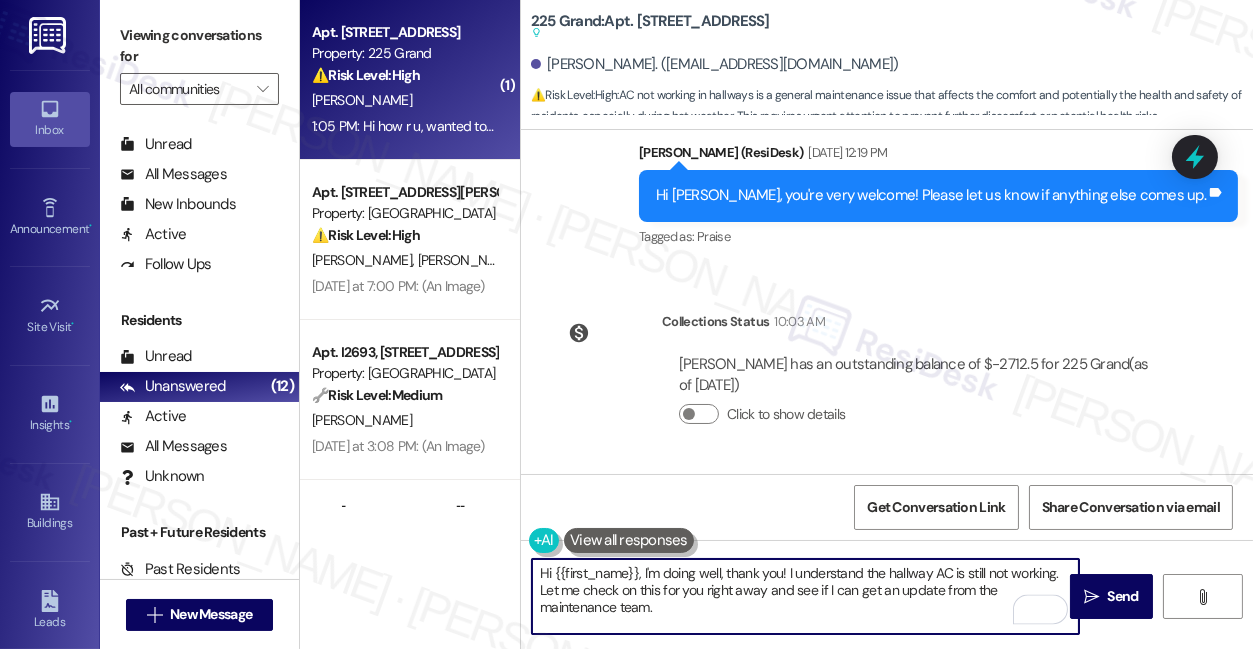paste on "Have the hallway AC units been completely off, or are they blowing but not cooling?" 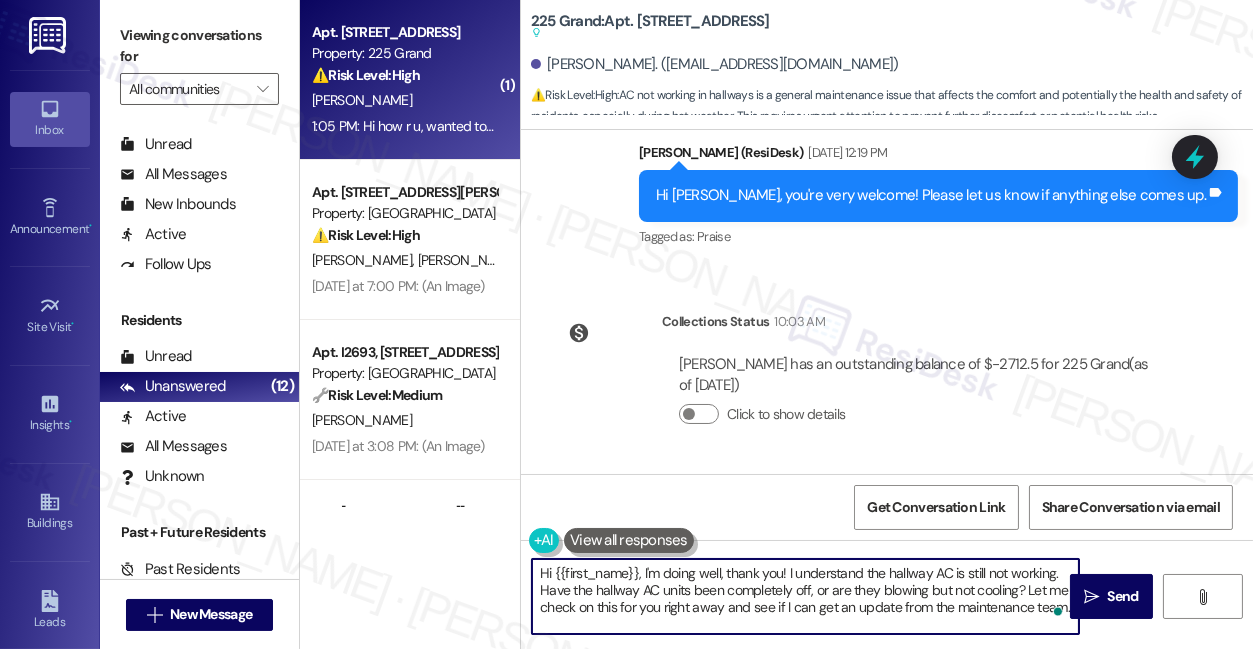 click on "Hi {{first_name}}, I'm doing well, thank you! I understand the hallway AC is still not working. Have the hallway AC units been completely off, or are they blowing but not cooling? Let me check on this for you right away and see if I can get an update from the maintenance team." at bounding box center [805, 596] 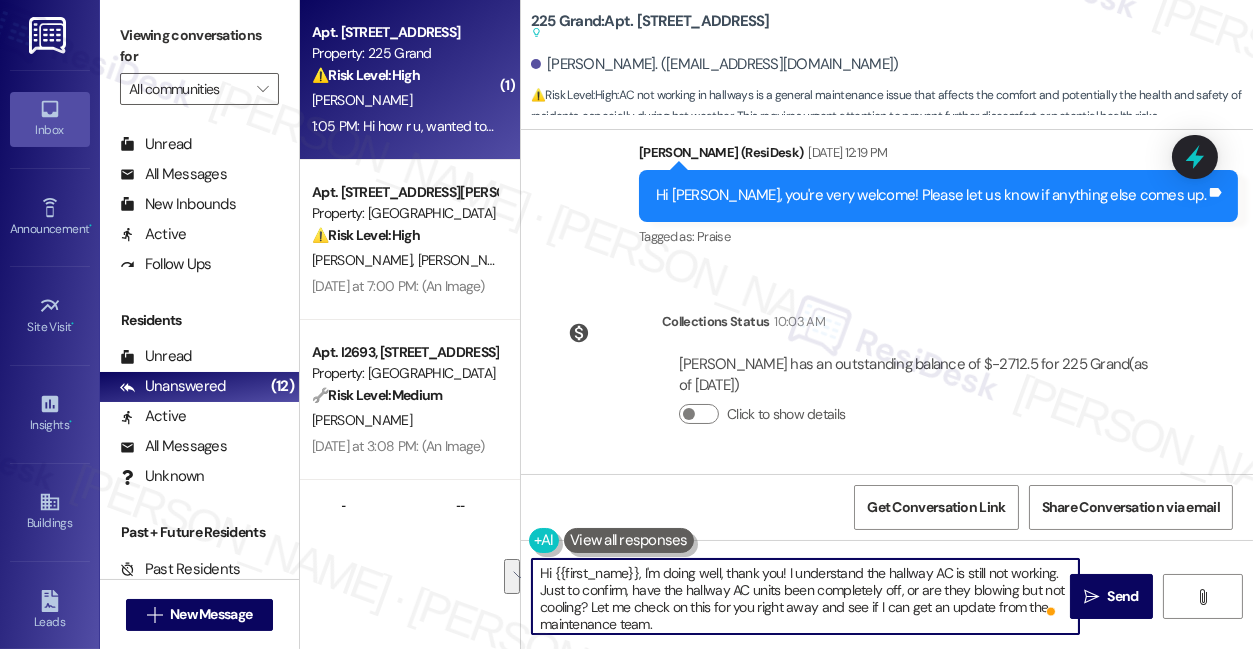 drag, startPoint x: 676, startPoint y: 622, endPoint x: 593, endPoint y: 600, distance: 85.86617 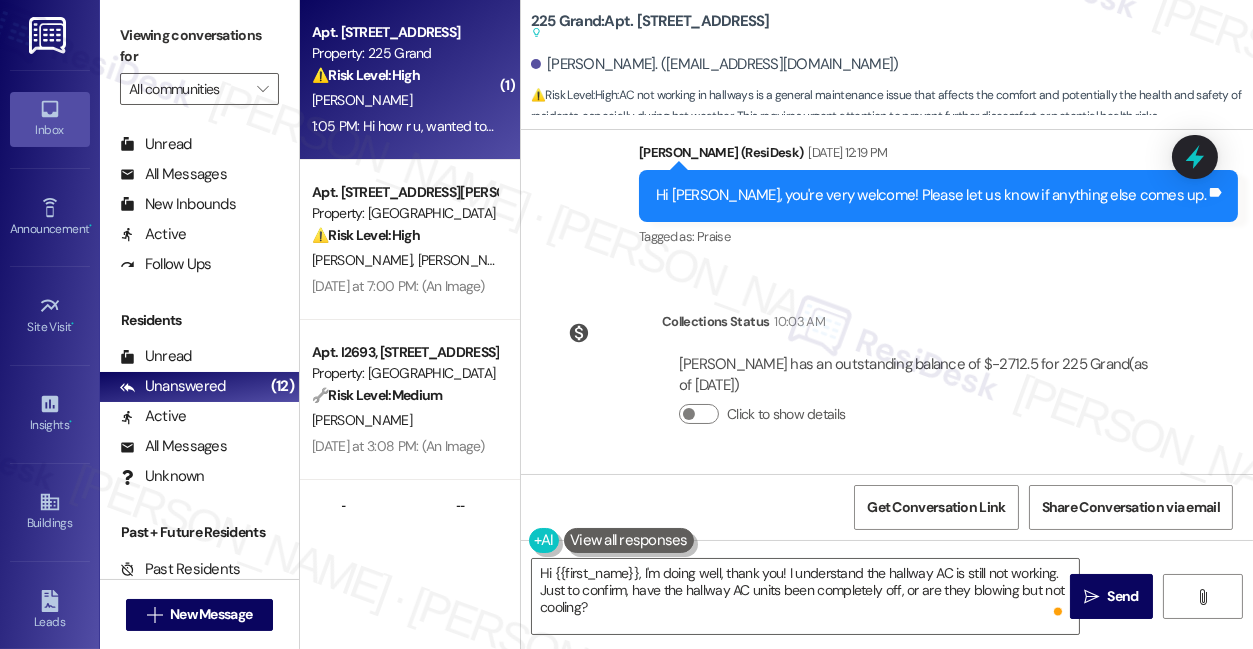 click on "Viewing conversations for" at bounding box center [199, 46] 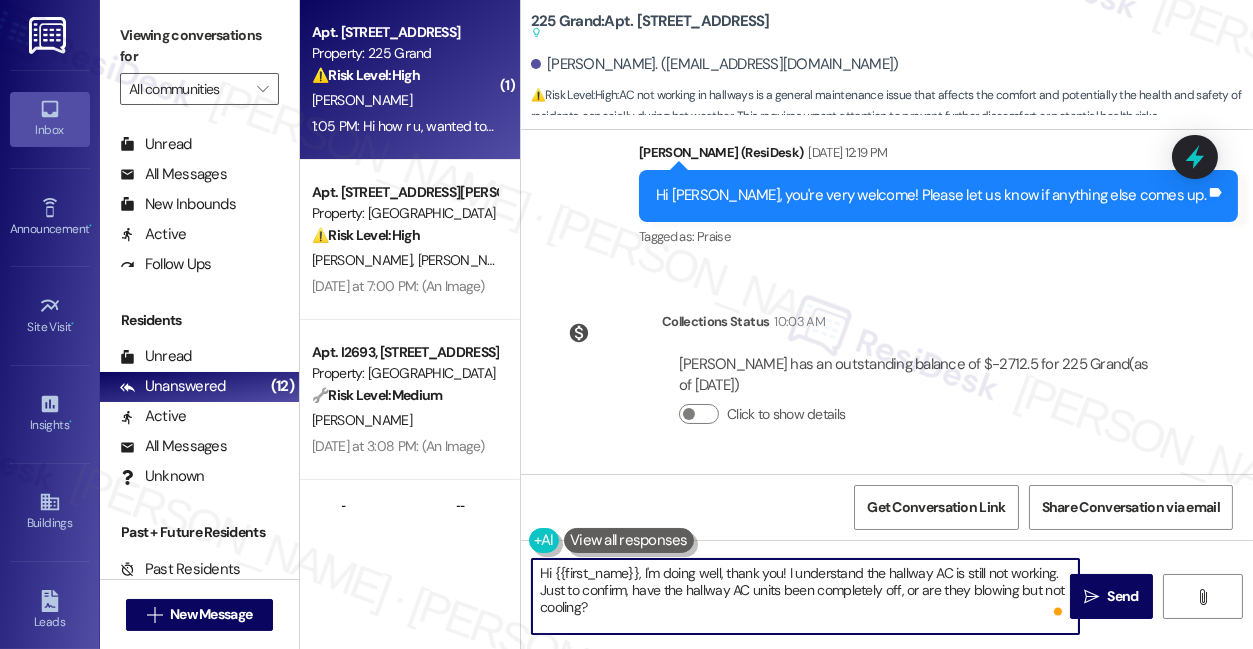 click on "Hi {{first_name}}, I'm doing well, thank you! I understand the hallway AC is still not working. Just to confirm, have the hallway AC units been completely off, or are they blowing but not cooling?" at bounding box center (805, 596) 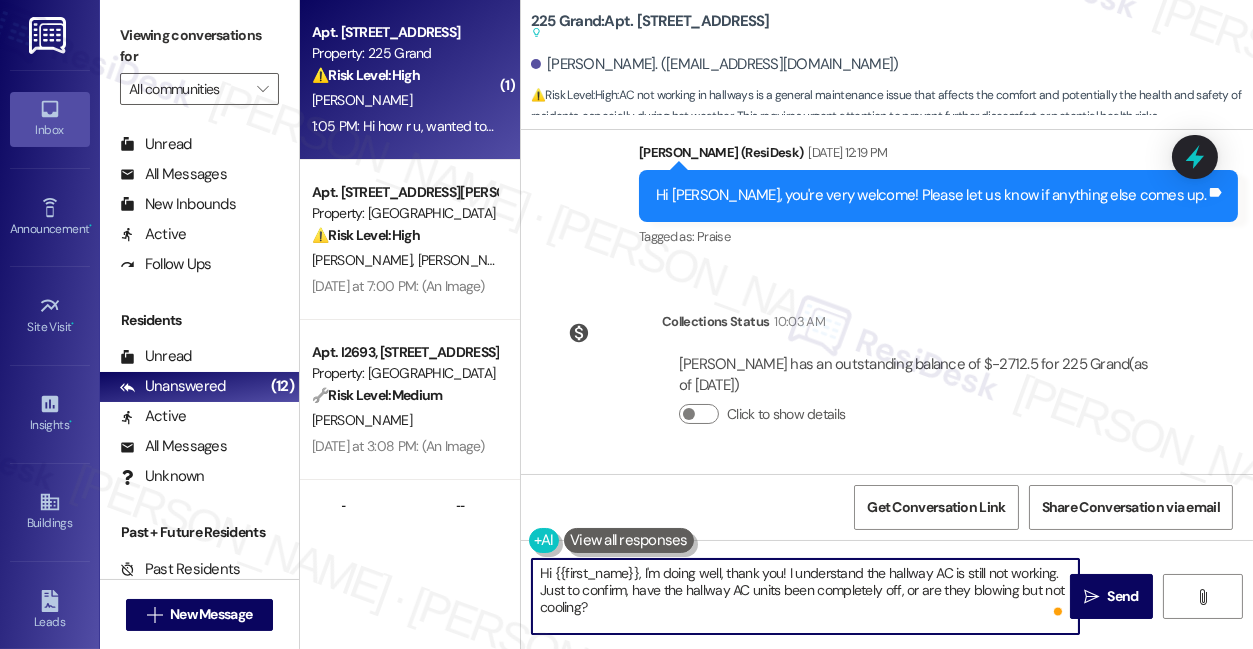 click on "Hi {{first_name}}, I'm doing well, thank you! I understand the hallway AC is still not working. Just to confirm, have the hallway AC units been completely off, or are they blowing but not cooling?" at bounding box center (805, 596) 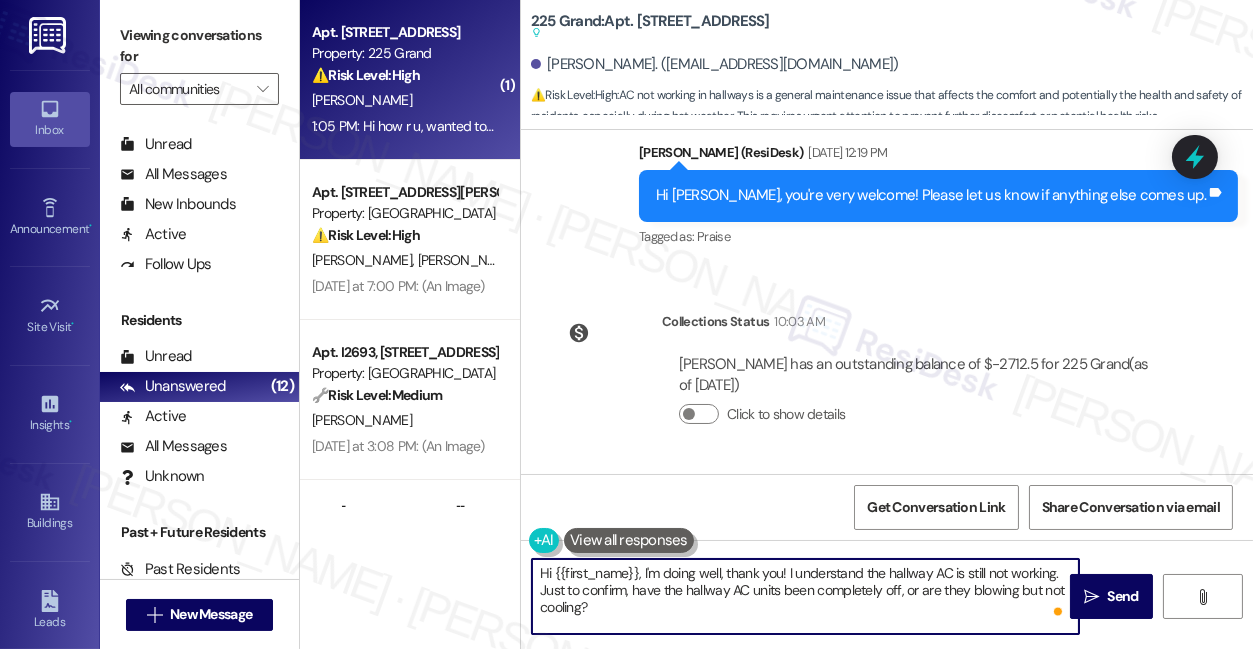 drag, startPoint x: 632, startPoint y: 589, endPoint x: 679, endPoint y: 589, distance: 47 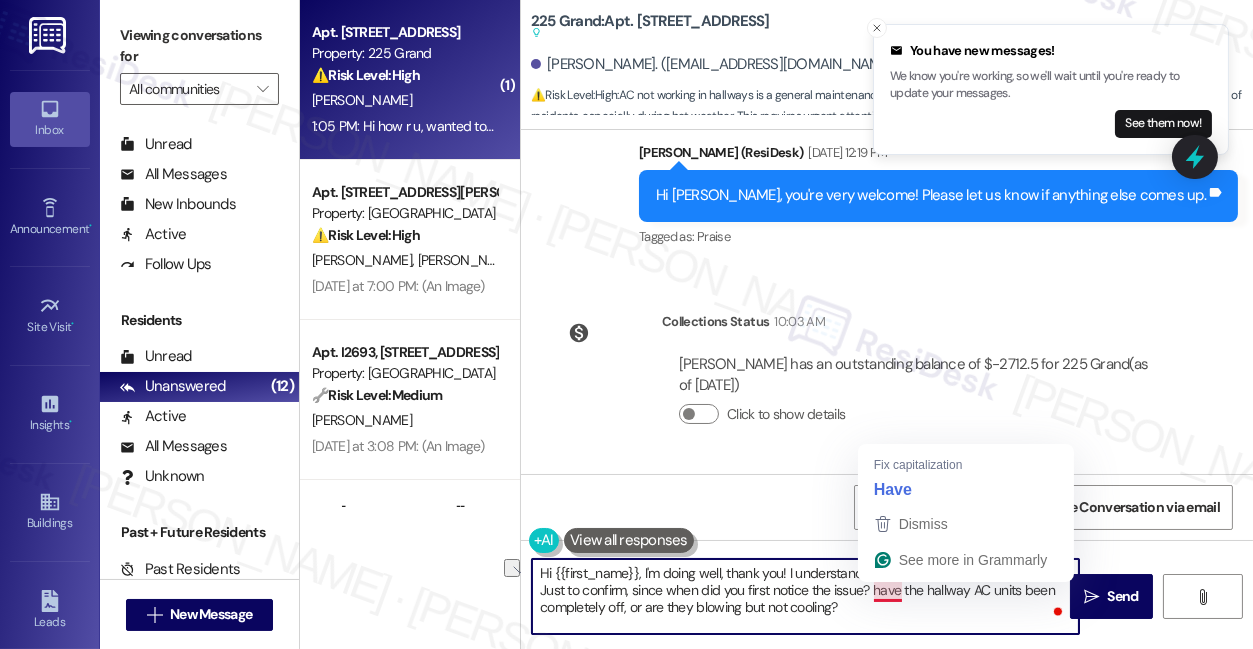 drag, startPoint x: 1024, startPoint y: 582, endPoint x: 882, endPoint y: 594, distance: 142.50613 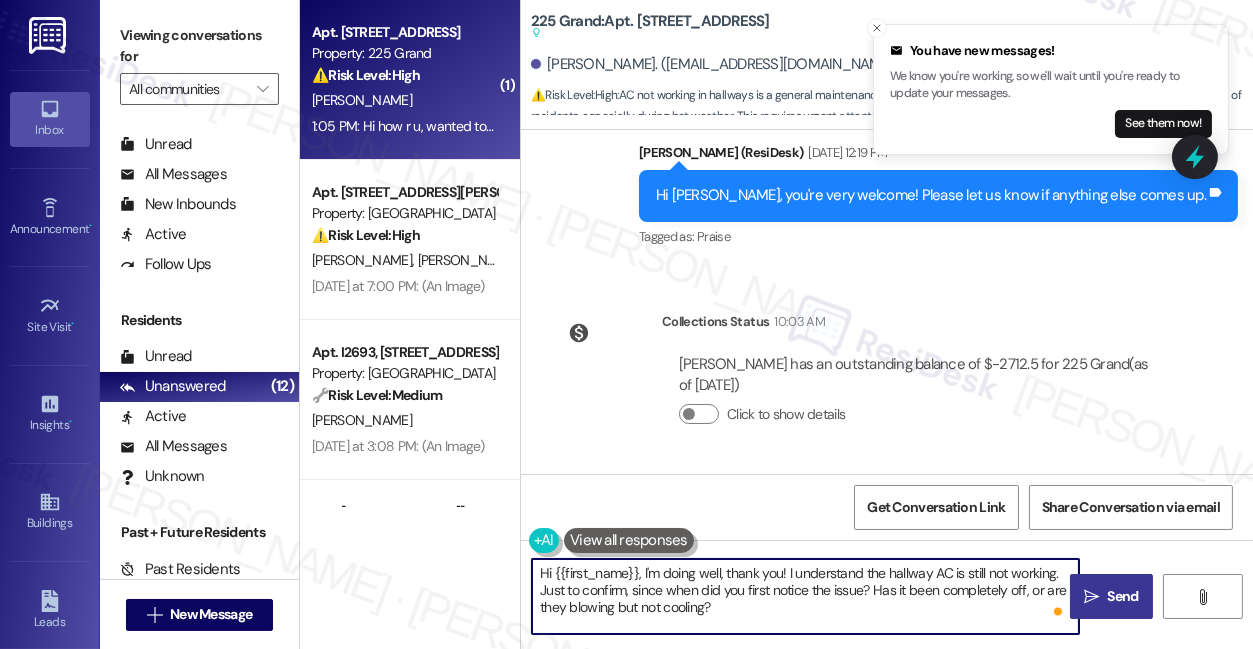 type on "Hi {{first_name}}, I'm doing well, thank you! I understand the hallway AC is still not working. Just to confirm, since when did you first notice the issue? Has it been completely off, or are they blowing but not cooling?" 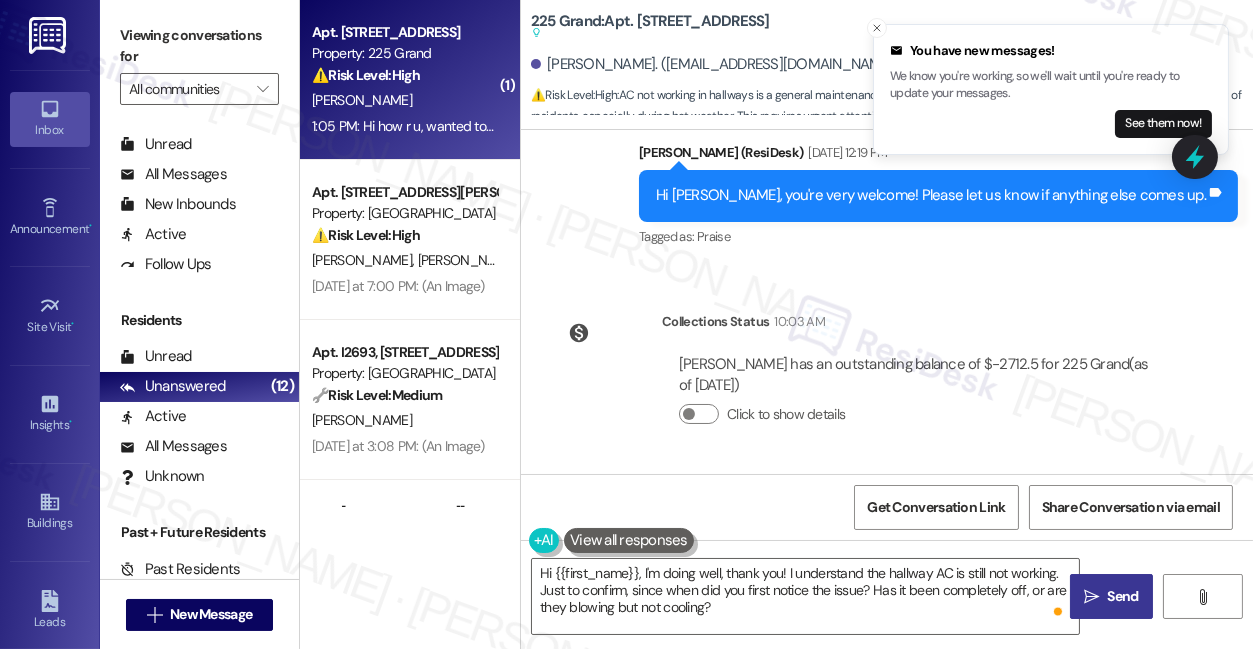 click on "" at bounding box center (1091, 597) 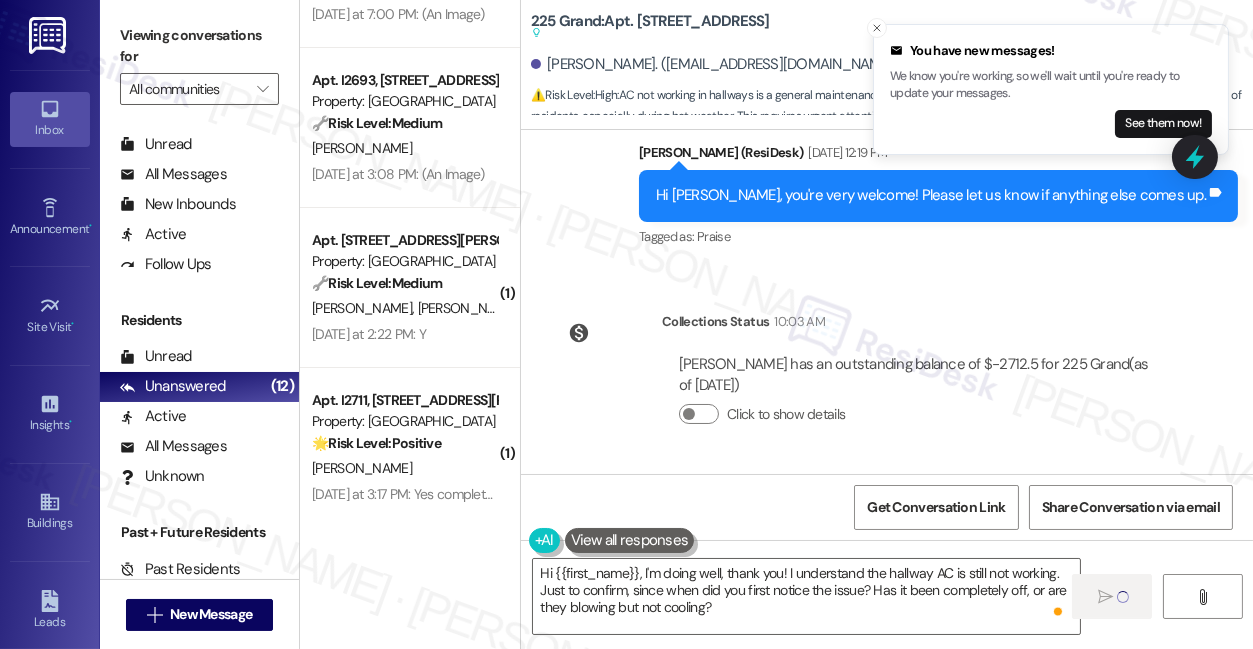 scroll, scrollTop: 376, scrollLeft: 0, axis: vertical 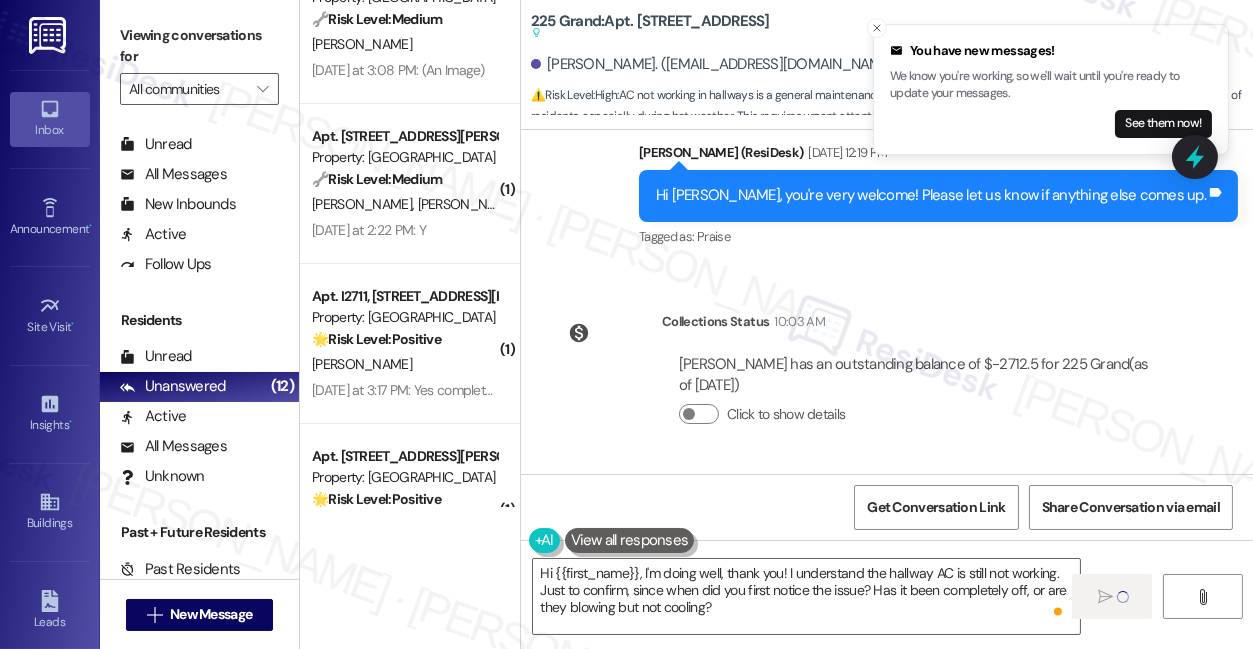 type 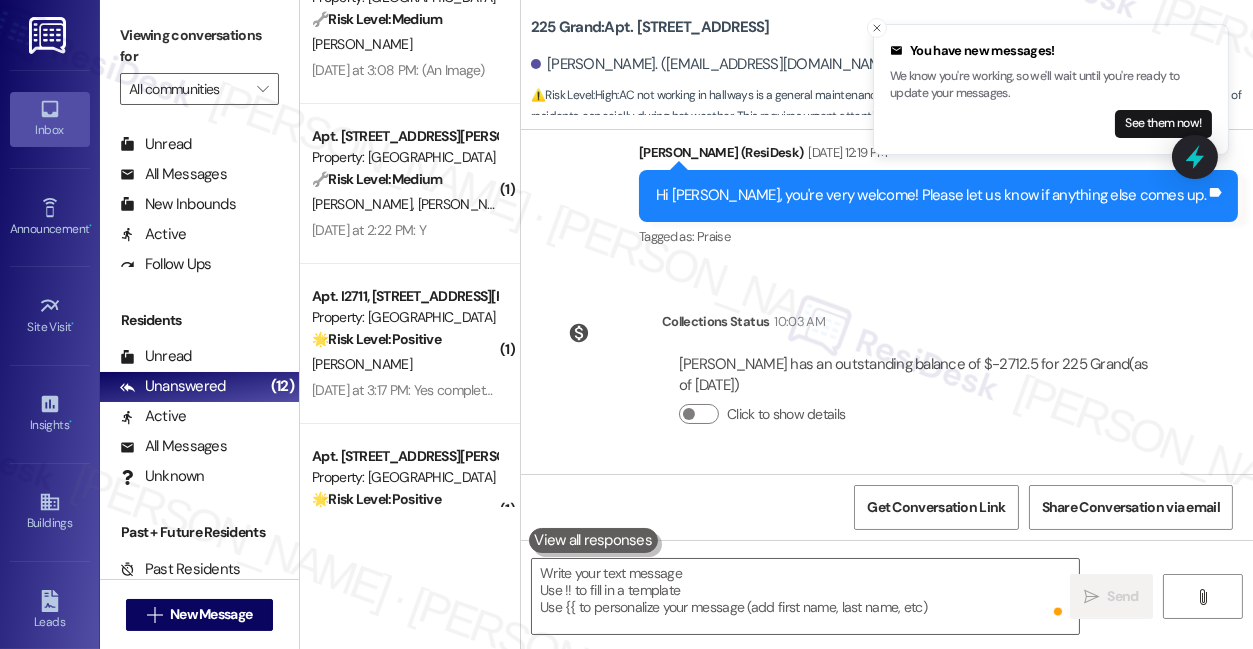 scroll, scrollTop: 454, scrollLeft: 0, axis: vertical 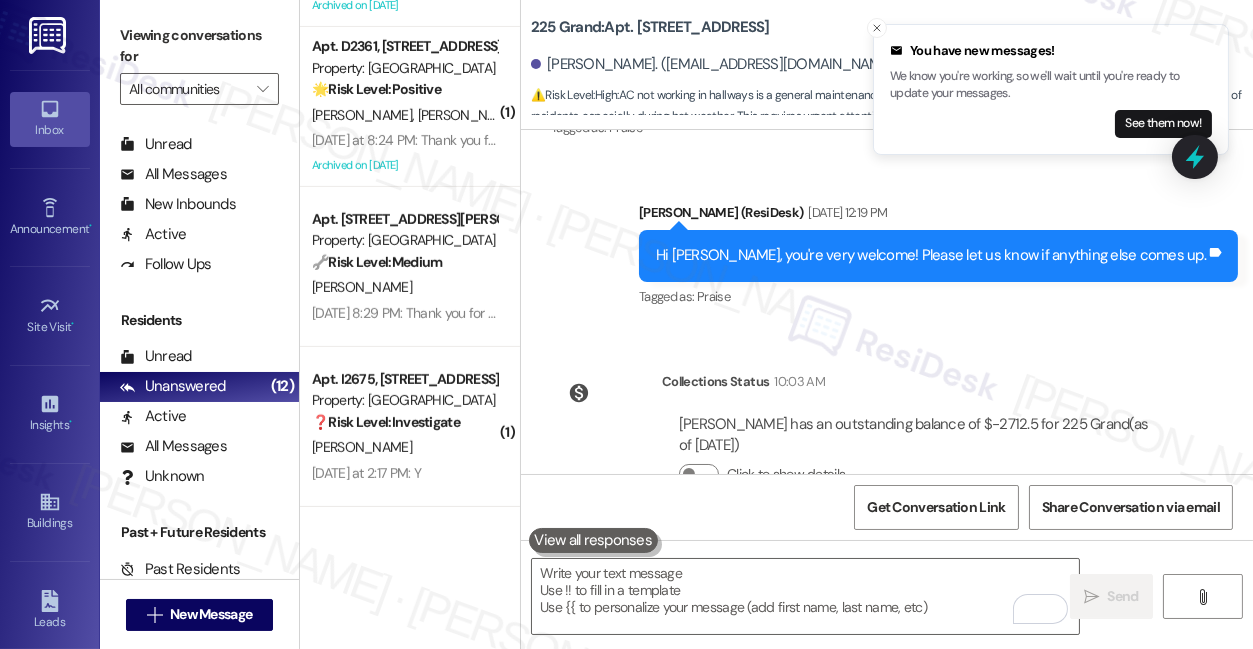 click on "Hi how r u, wanted to bring up same issue, AC is not working in hallways  Tags and notes" at bounding box center [800, 633] 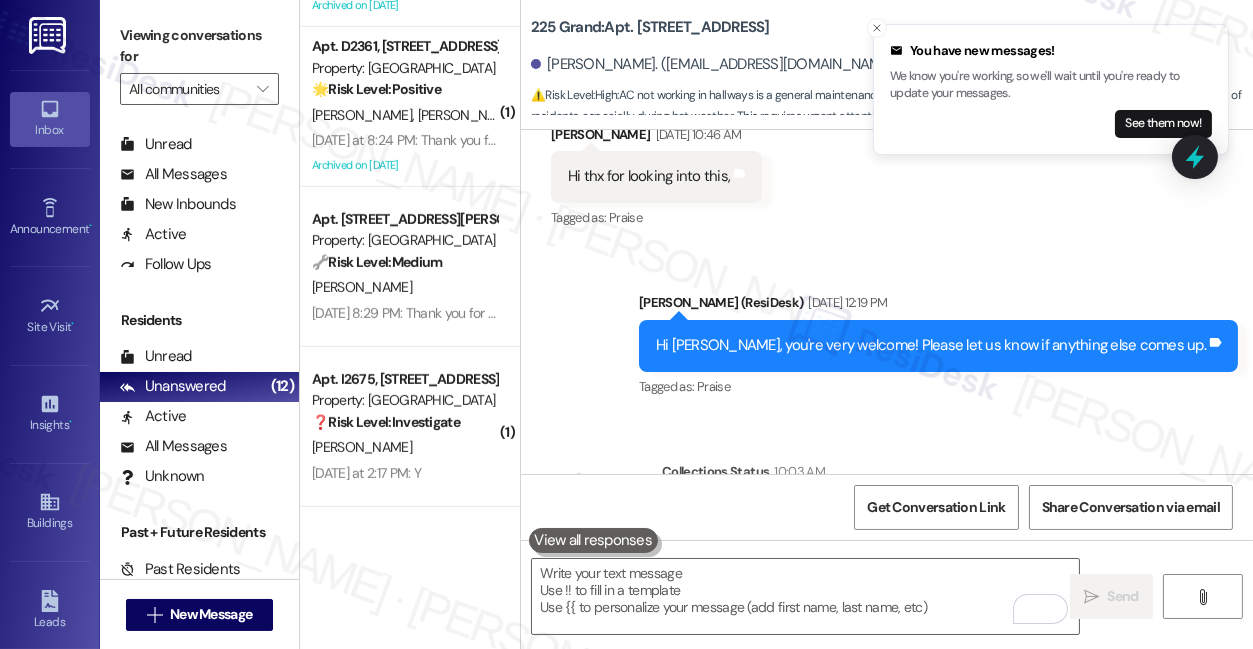 scroll, scrollTop: 37127, scrollLeft: 0, axis: vertical 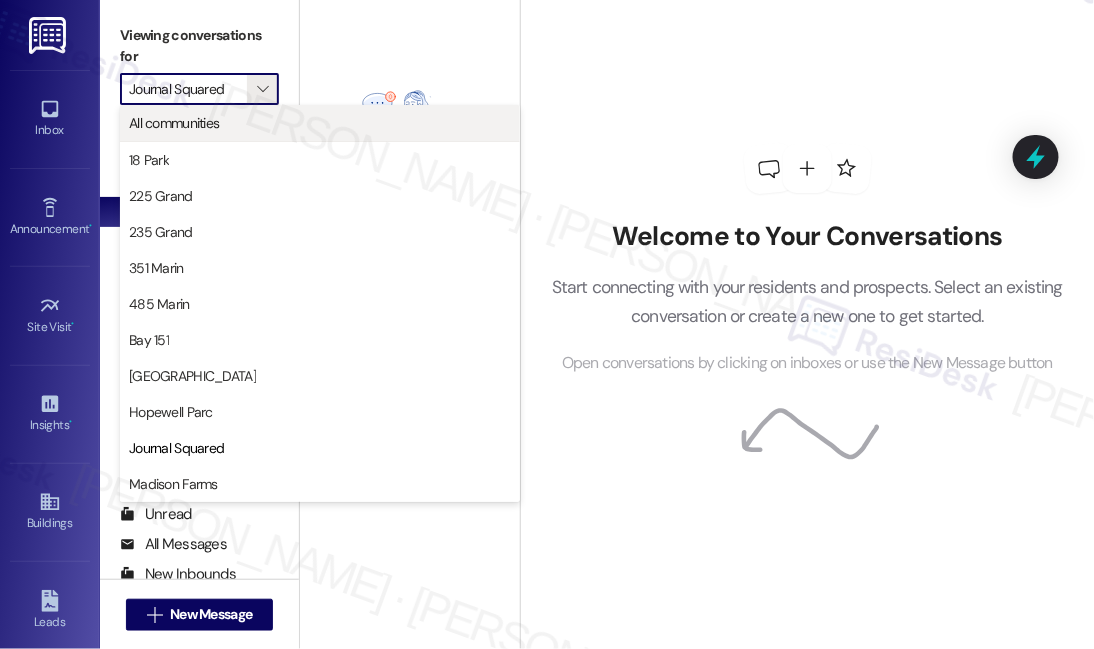 click on "All communities" at bounding box center (320, 123) 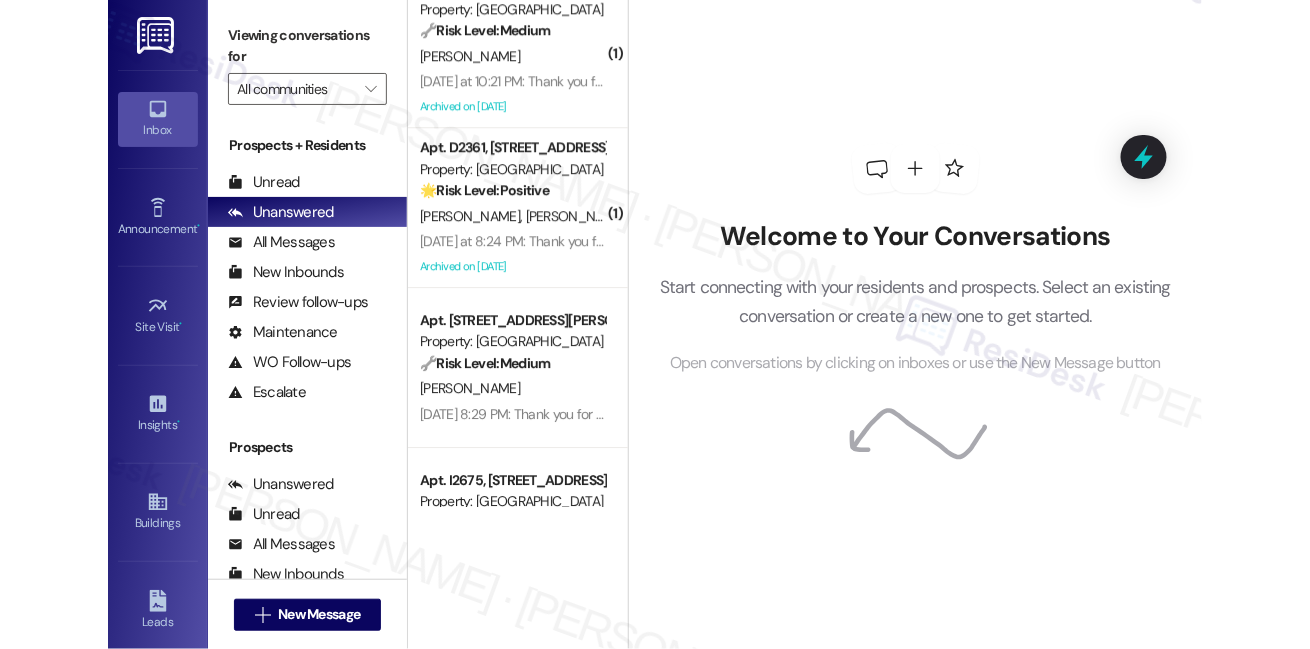 scroll, scrollTop: 1573, scrollLeft: 0, axis: vertical 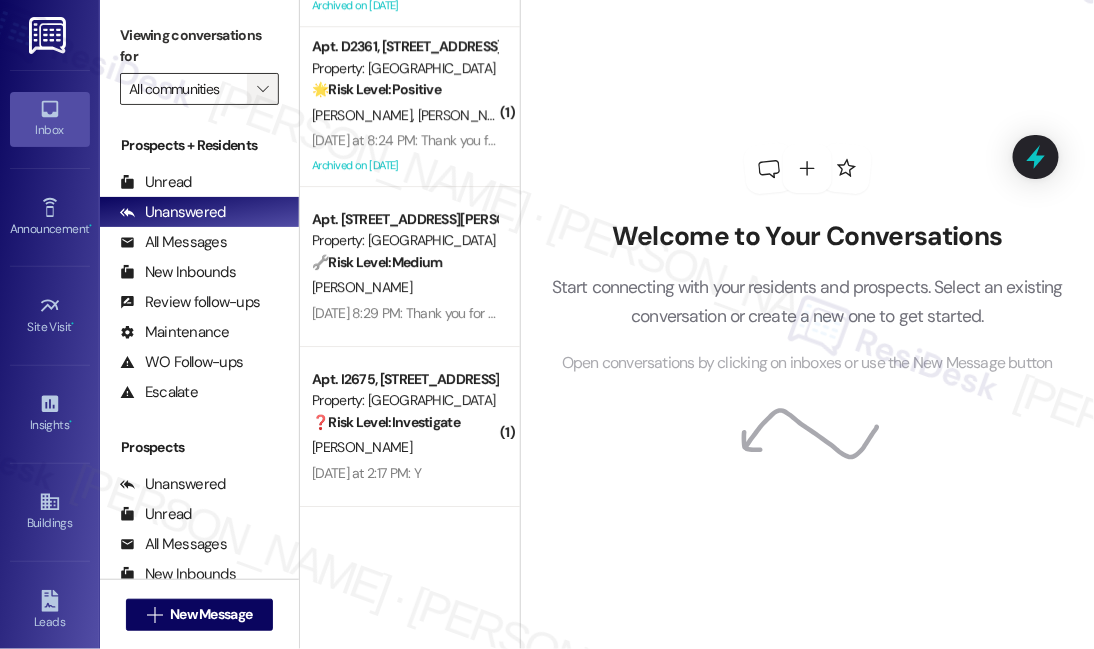 click on "" at bounding box center (262, 89) 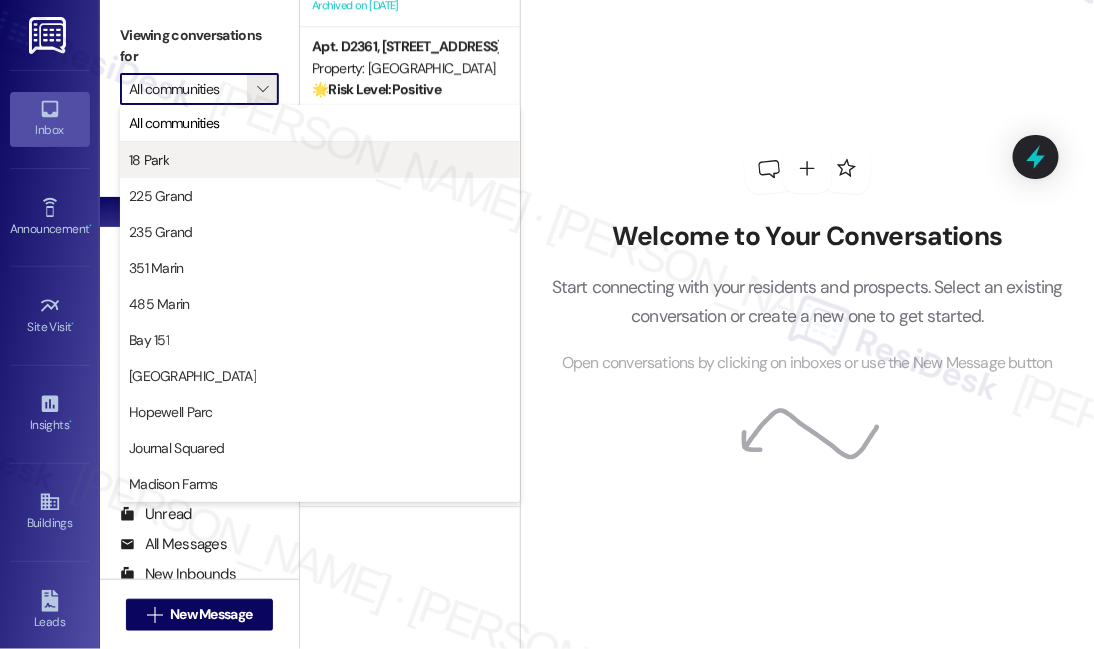 click on "18 Park" at bounding box center [320, 160] 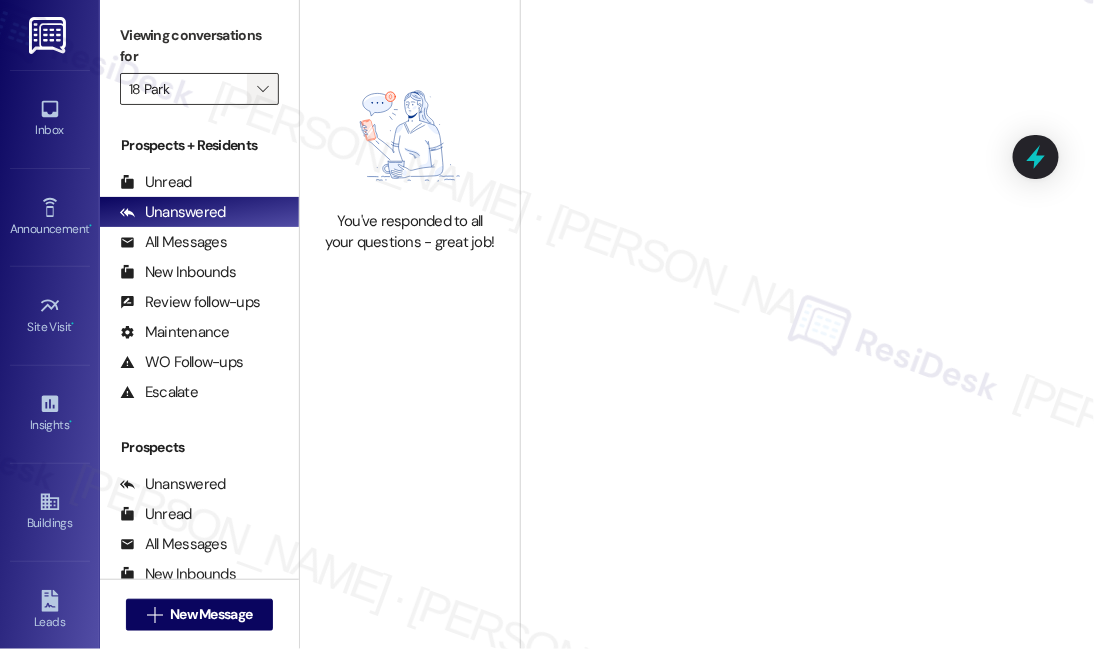 click on "" at bounding box center (263, 89) 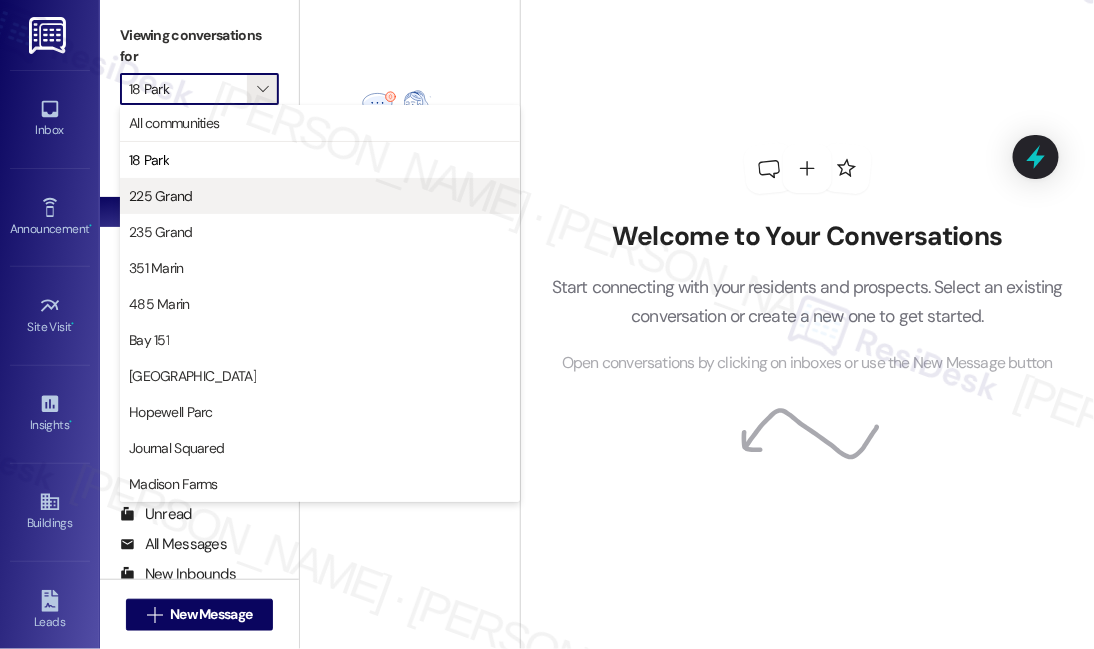 click on "225 Grand" at bounding box center [320, 196] 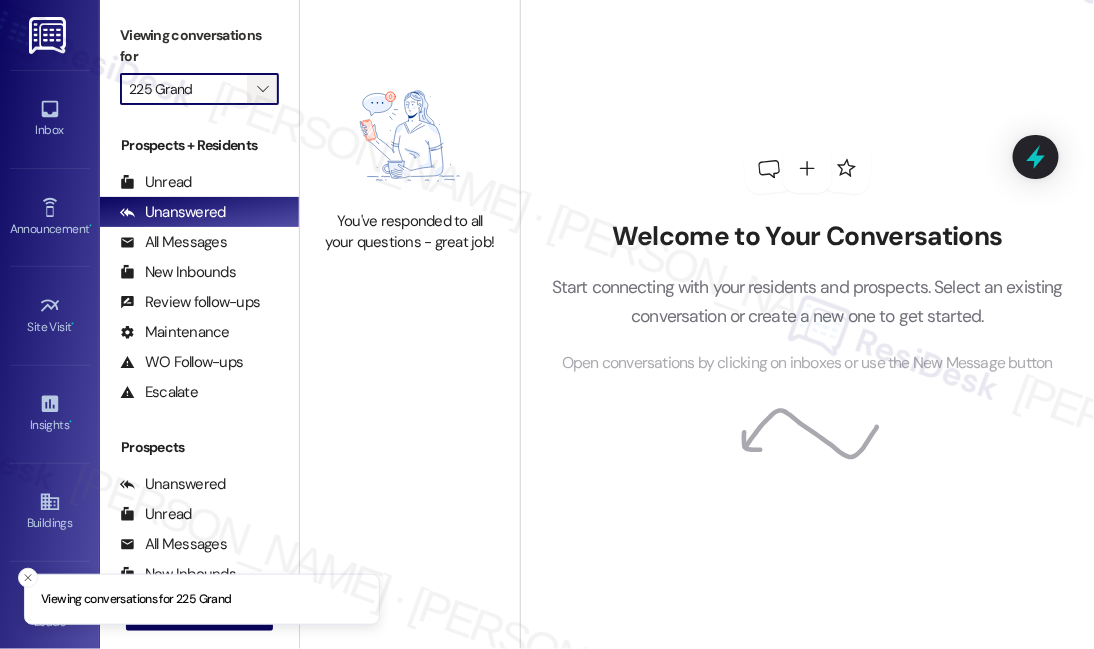 click on "" at bounding box center [262, 89] 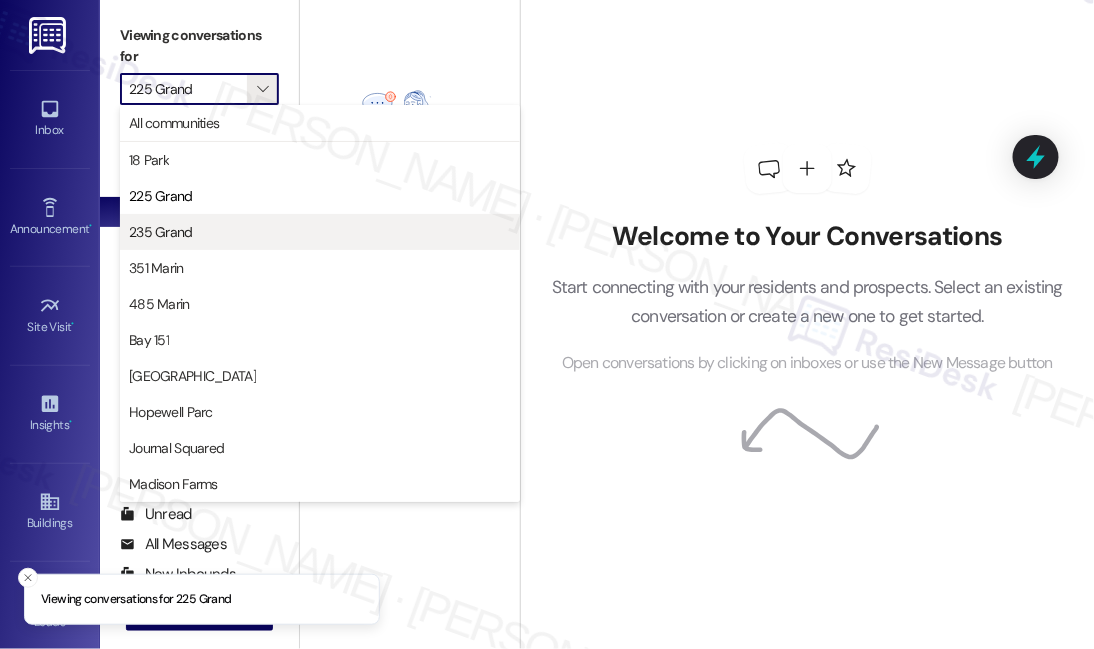 click on "235 Grand" at bounding box center (320, 232) 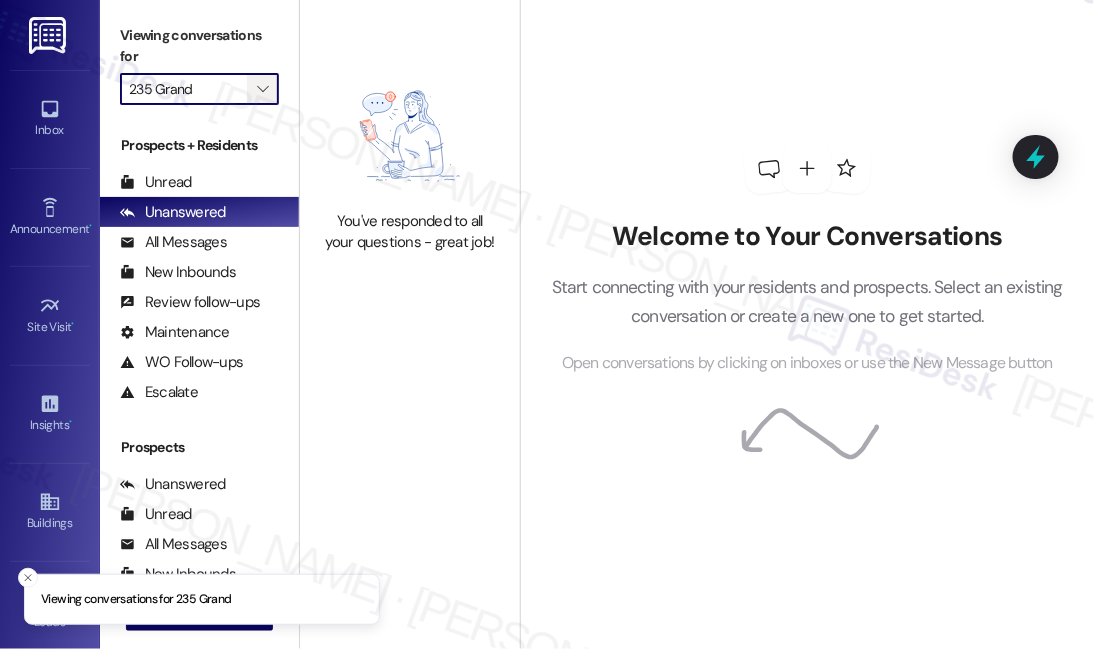 click on "" at bounding box center (262, 89) 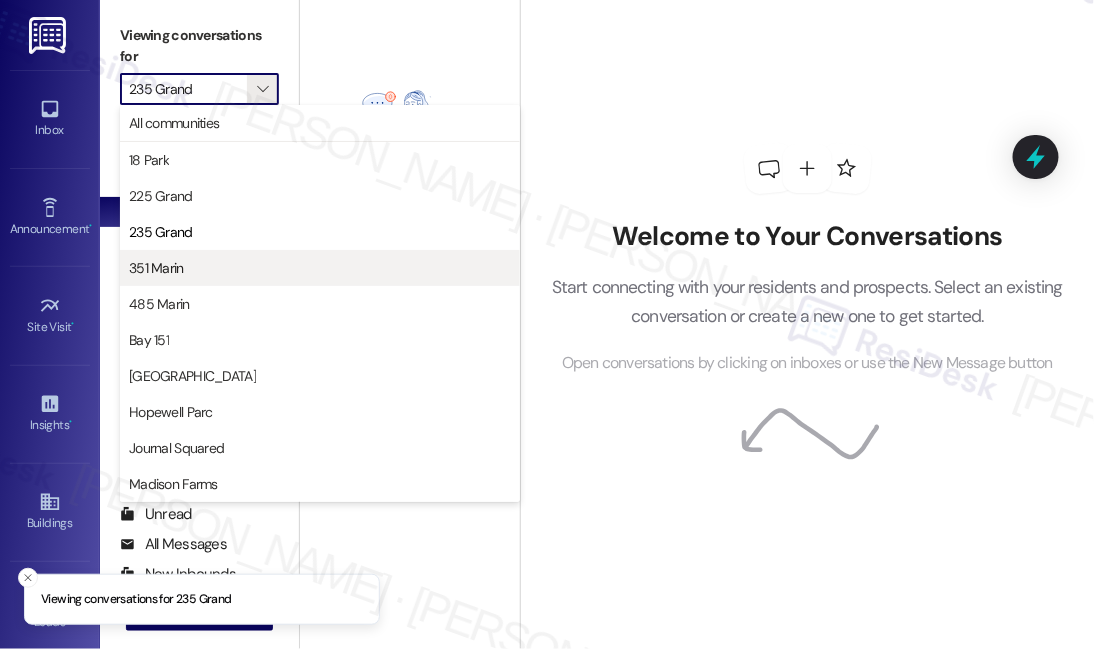 click on "351 Marin" at bounding box center (320, 268) 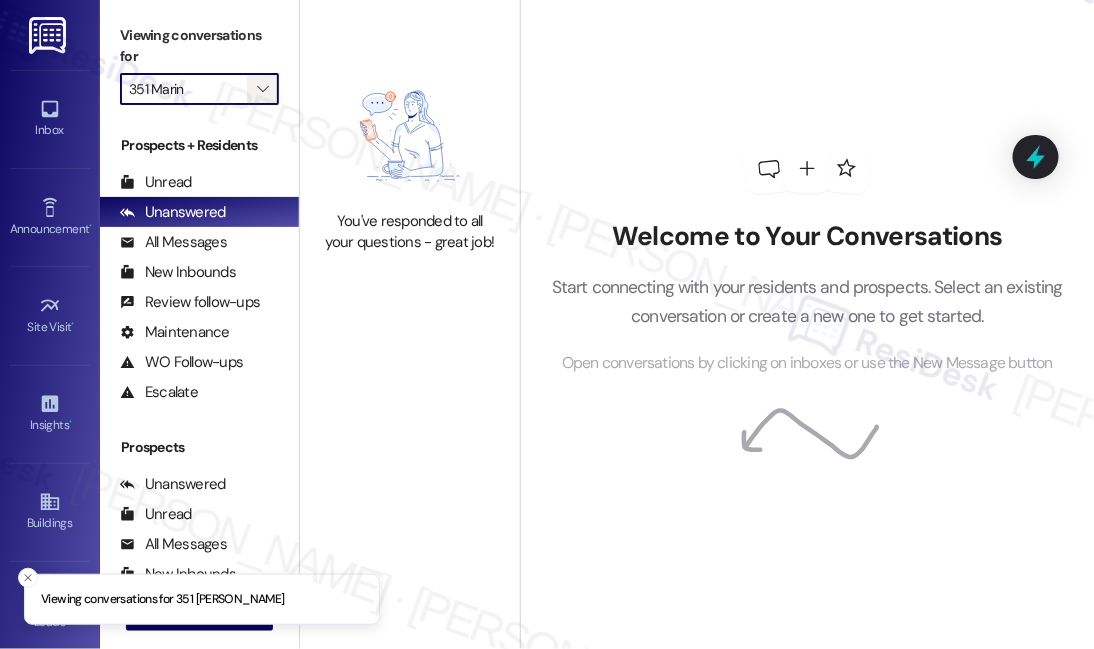 click on "" at bounding box center [262, 89] 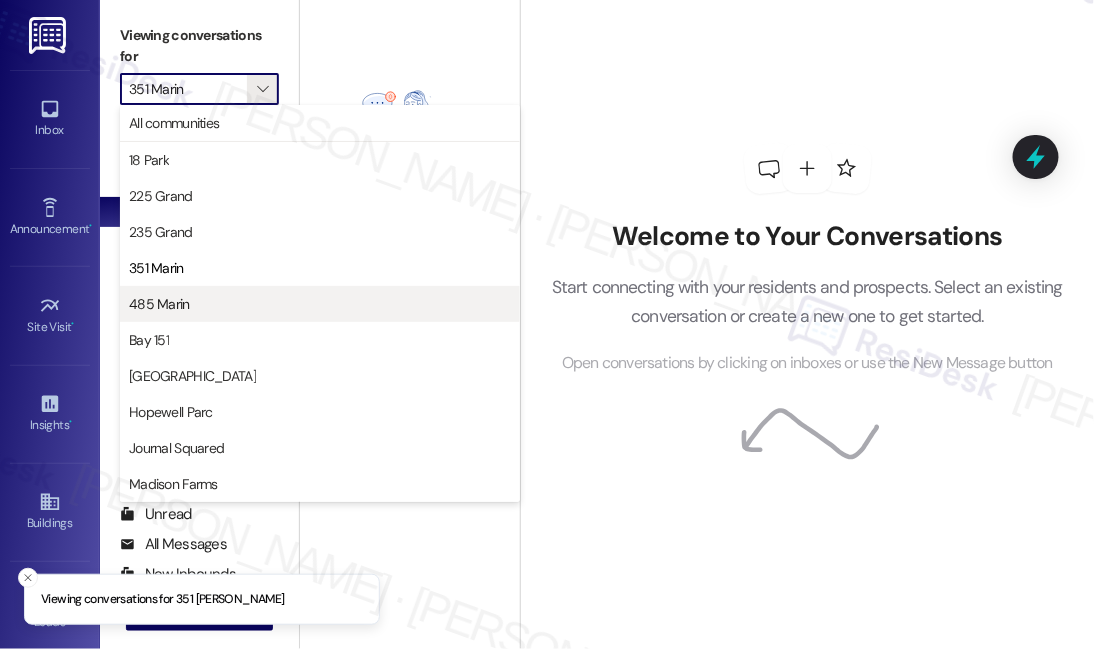 click on "485 Marin" at bounding box center [320, 304] 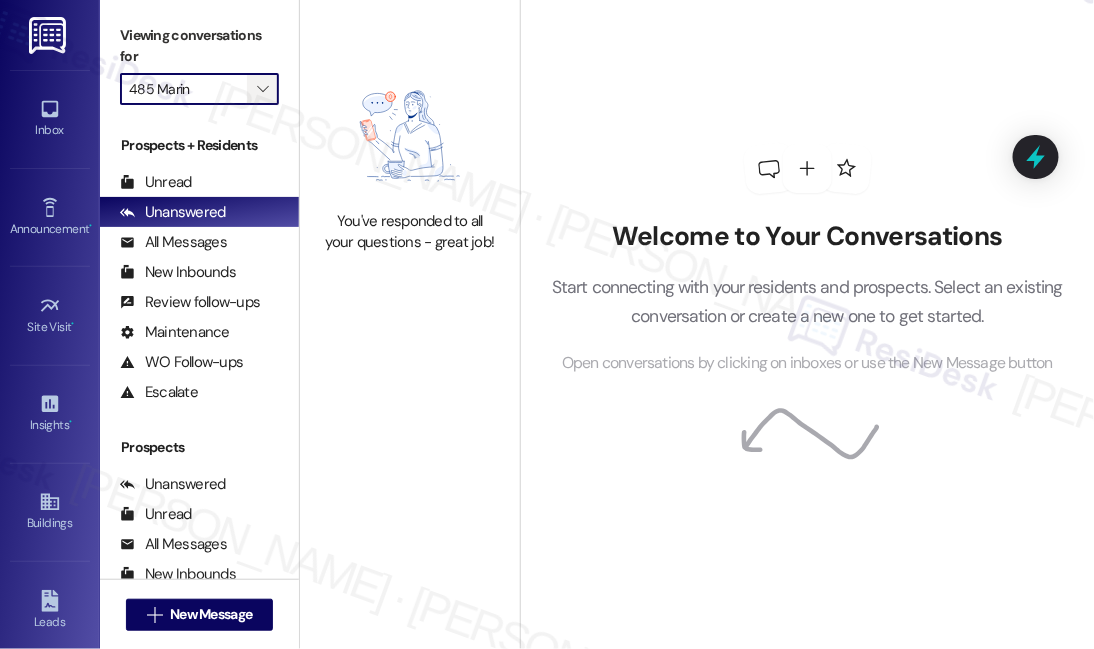 click on "" at bounding box center [263, 89] 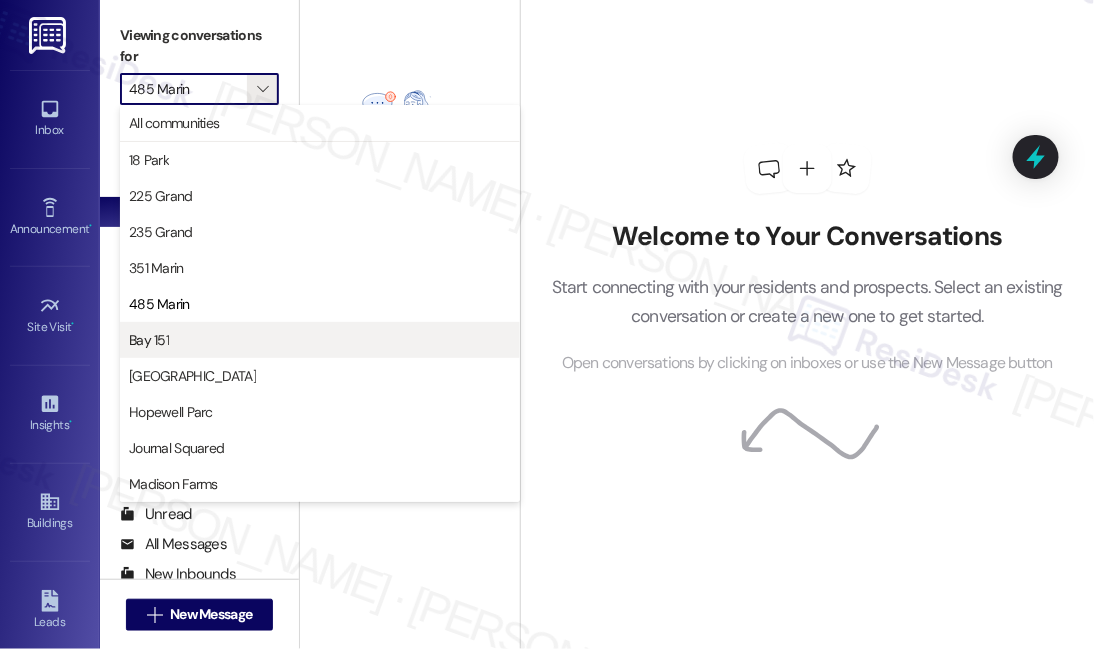 drag, startPoint x: 216, startPoint y: 318, endPoint x: 217, endPoint y: 332, distance: 14.035668 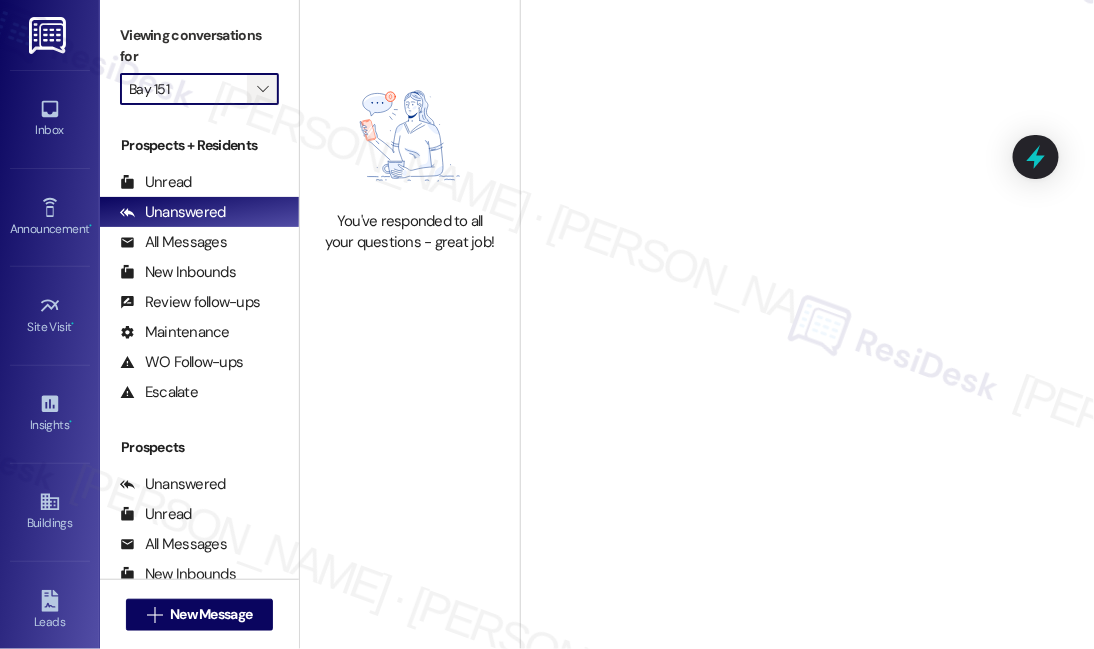 click on "" at bounding box center [262, 89] 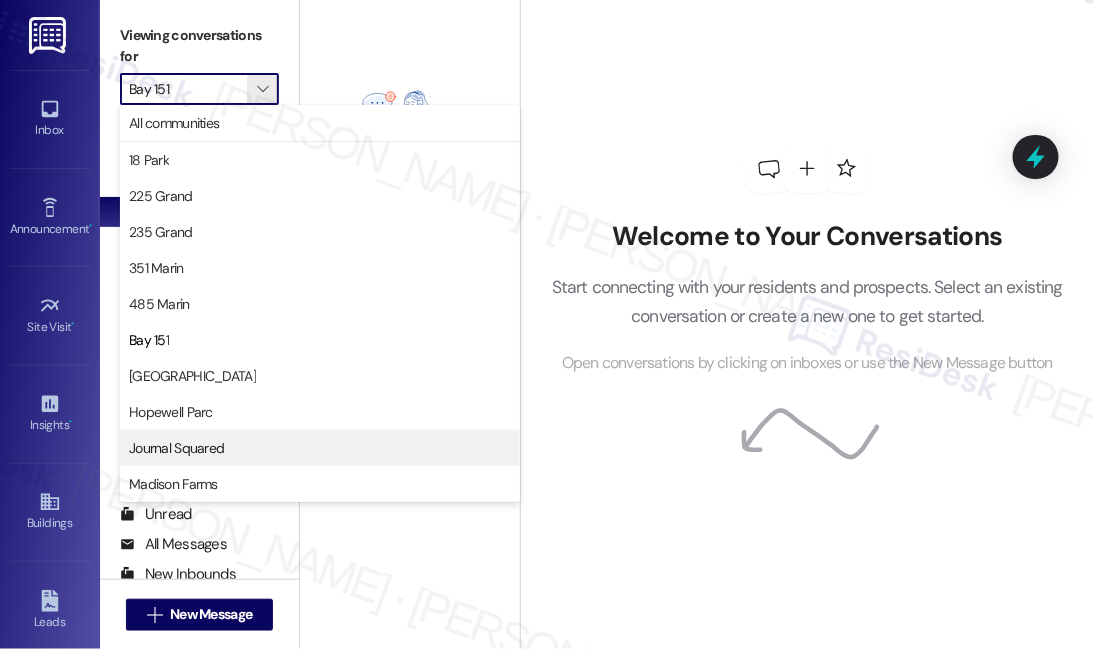 click on "Journal Squared" at bounding box center [320, 448] 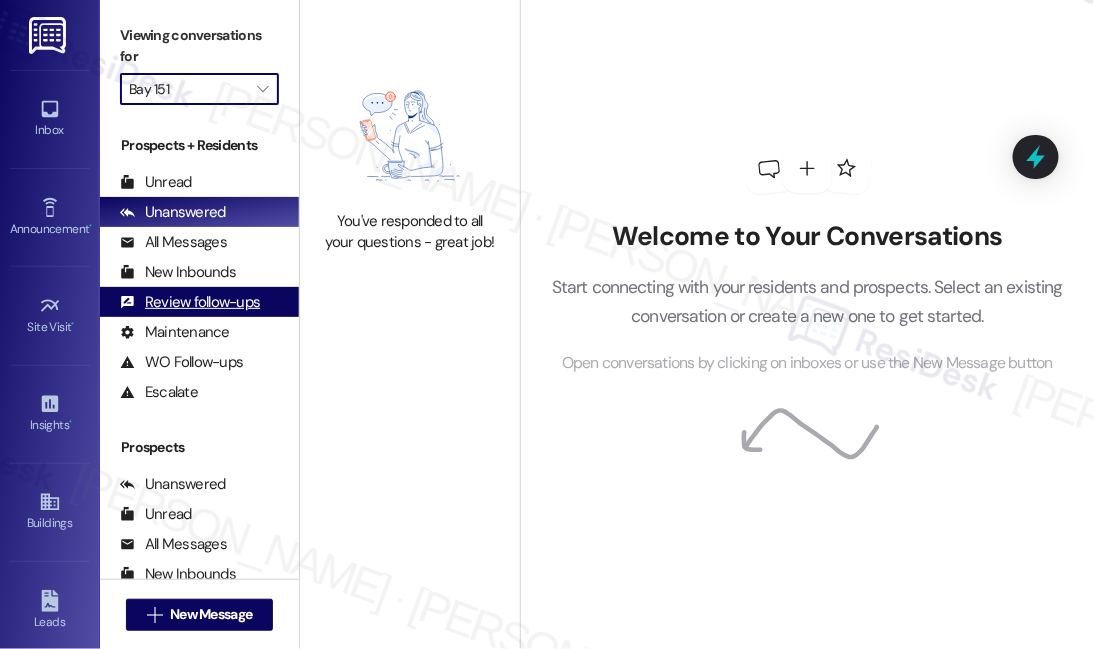 type on "Journal Squared" 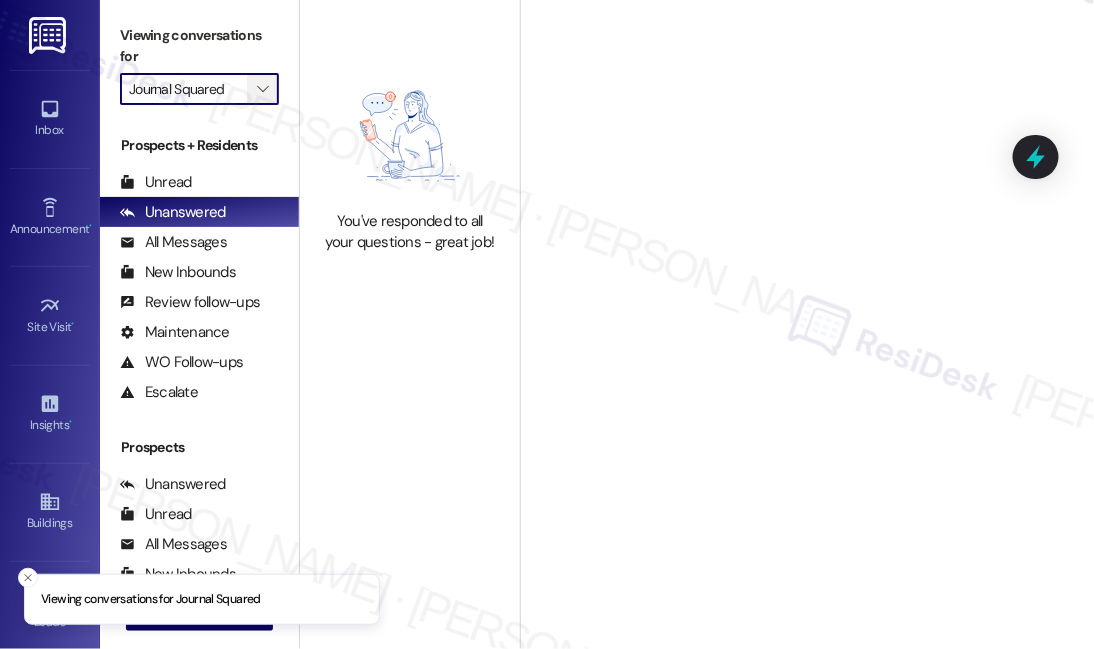 click on "" at bounding box center (262, 89) 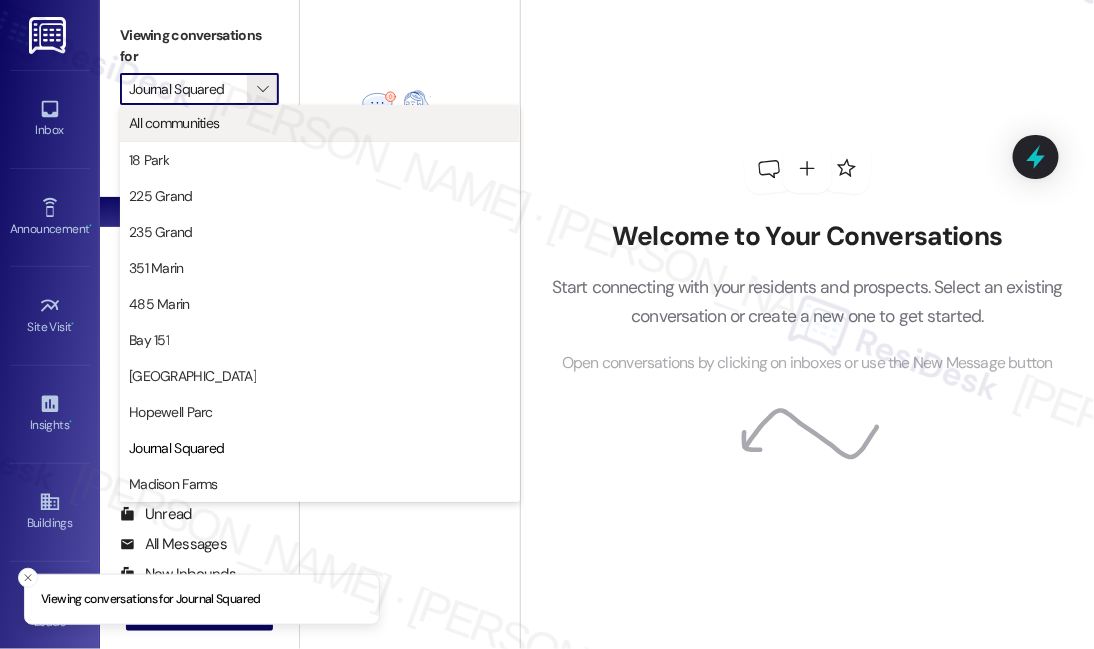 click on "All communities" at bounding box center (320, 123) 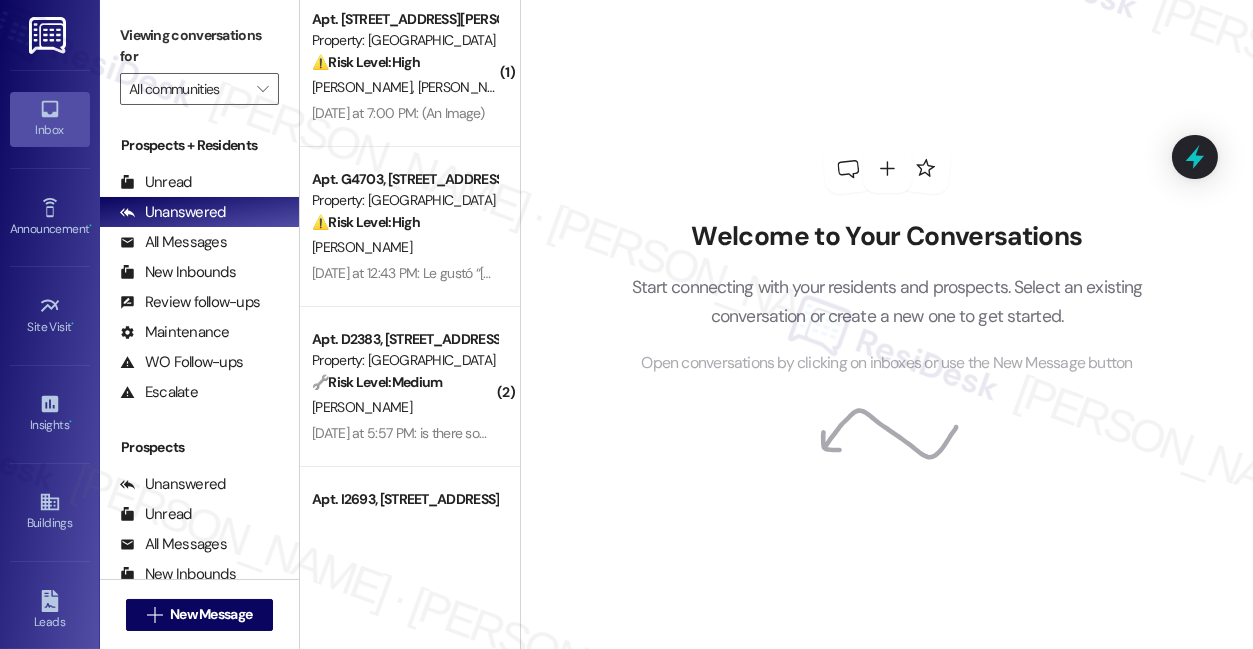 scroll, scrollTop: 0, scrollLeft: 0, axis: both 